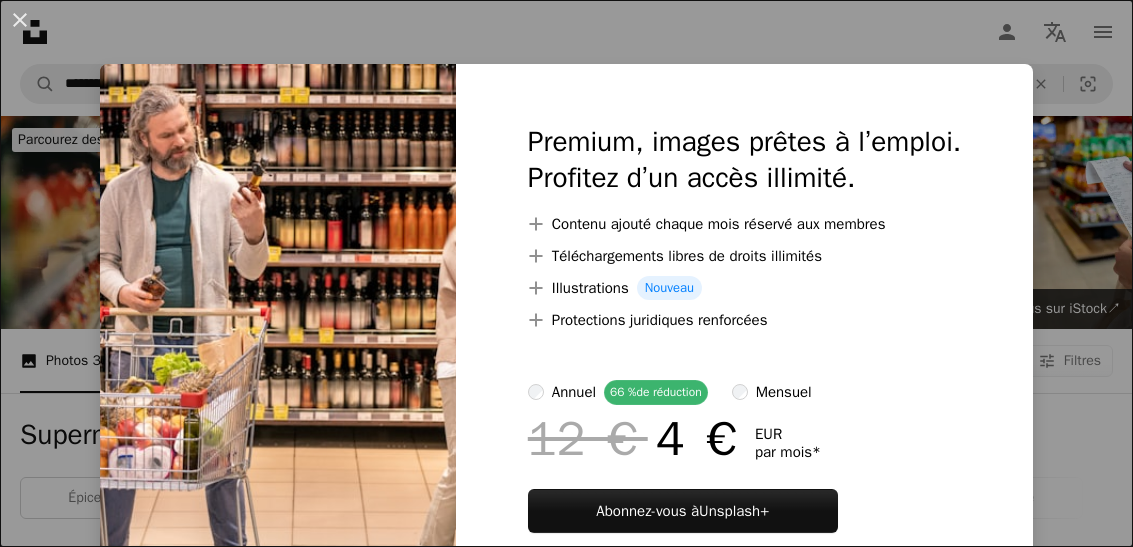 scroll, scrollTop: 2156, scrollLeft: 0, axis: vertical 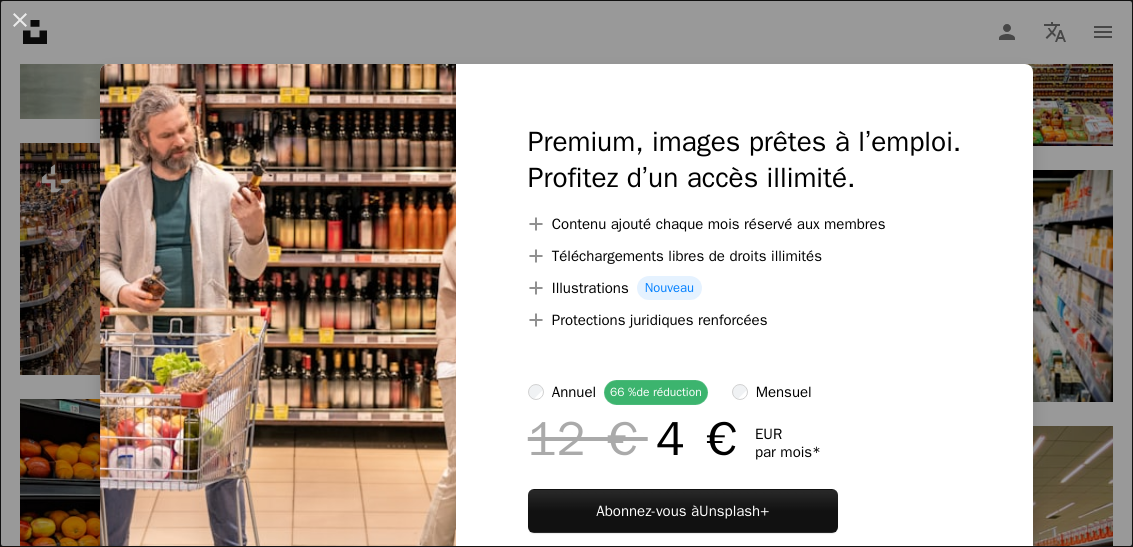 click on "An X shape Premium, images prêtes à l’emploi. Profitez d’un accès illimité. A plus sign Contenu ajouté chaque mois réservé aux membres A plus sign Téléchargements libres de droits illimités A plus sign Illustrations  Nouveau A plus sign Protections juridiques renforcées annuel 66 %  de réduction mensuel 12 €   4 € EUR par mois * Abonnez-vous à  Unsplash+ * Facturé à l’avance en cas de paiement annuel  48 € Plus les taxes applicables. Renouvellement automatique. Annuler à tout moment." at bounding box center [566, 273] 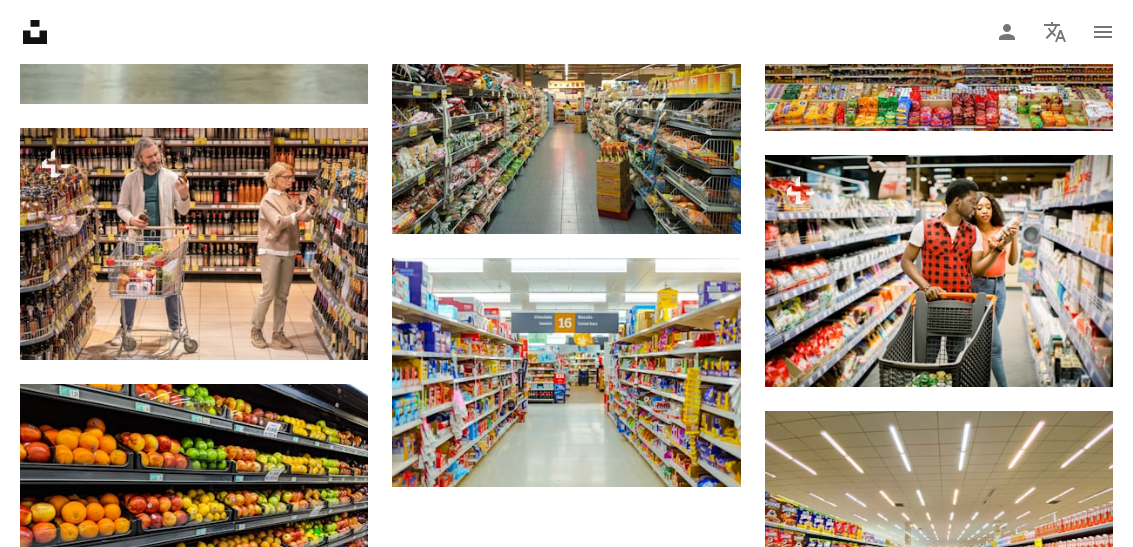 scroll, scrollTop: 2171, scrollLeft: 0, axis: vertical 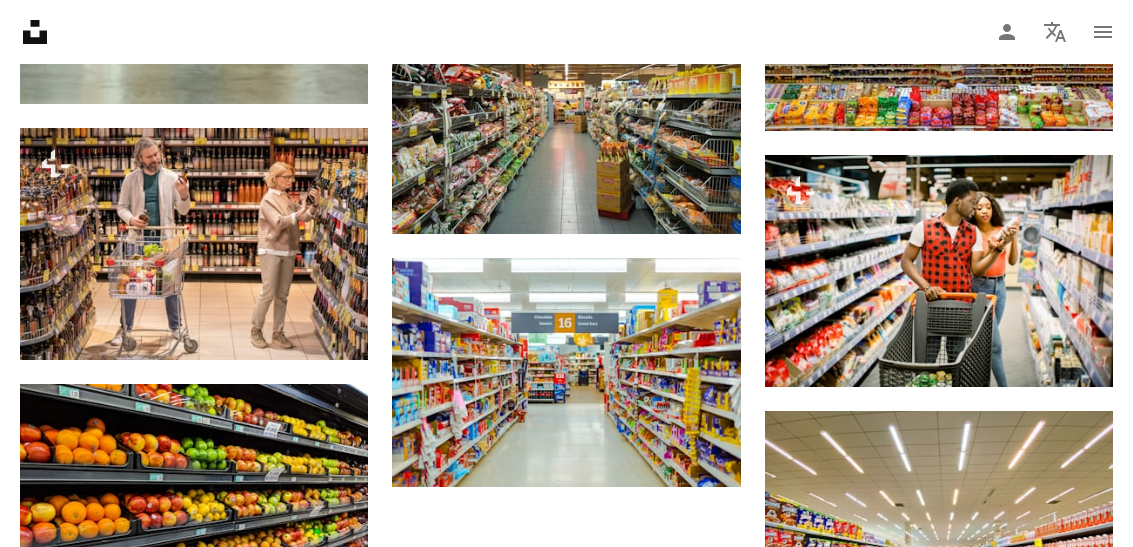 click on "An X shape Premium, images prêtes à l’emploi. Profitez d’un accès illimité. A plus sign Contenu ajouté chaque mois réservé aux membres A plus sign Téléchargements libres de droits illimités A plus sign Illustrations  Nouveau A plus sign Protections juridiques renforcées annuel 66 %  de réduction mensuel 12 €   4 € EUR par mois * Abonnez-vous à  Unsplash+ * Facturé à l’avance en cas de paiement annuel  48 € Plus les taxes applicables. Renouvellement automatique. Annuler à tout moment." at bounding box center (566, 2054) 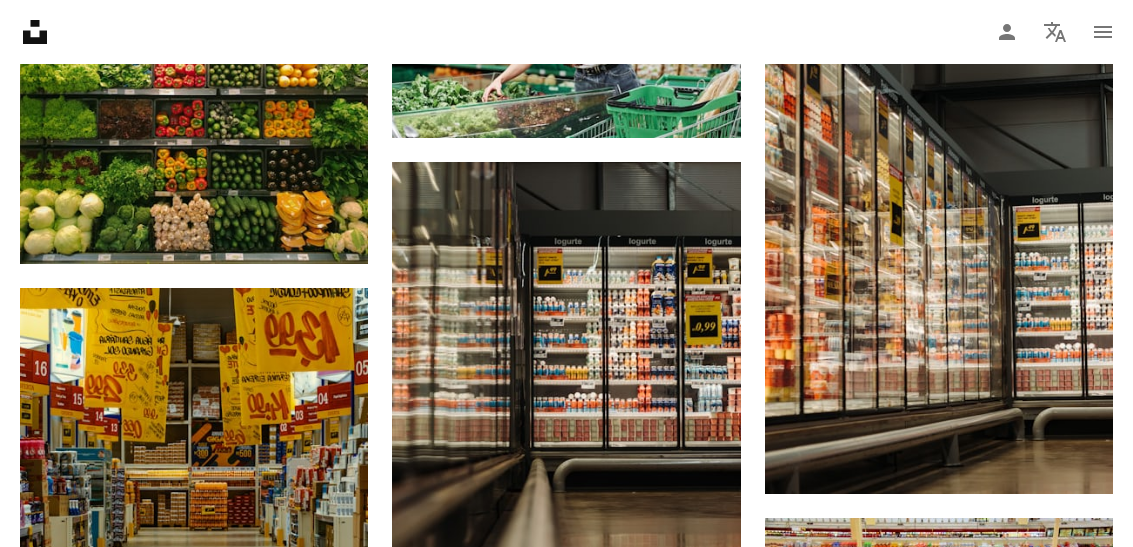 scroll, scrollTop: 1551, scrollLeft: 0, axis: vertical 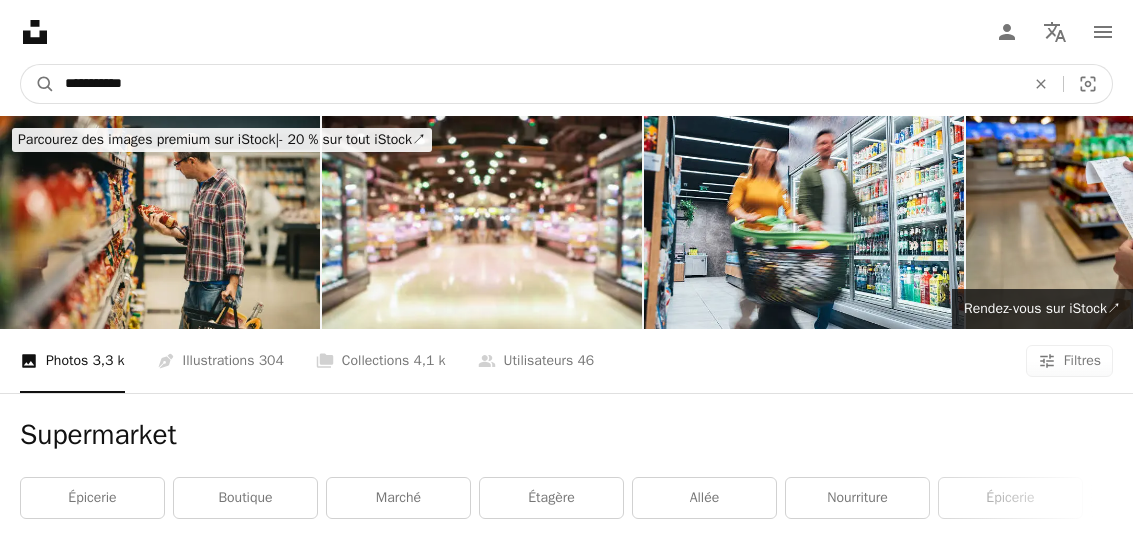 click on "**********" at bounding box center [537, 84] 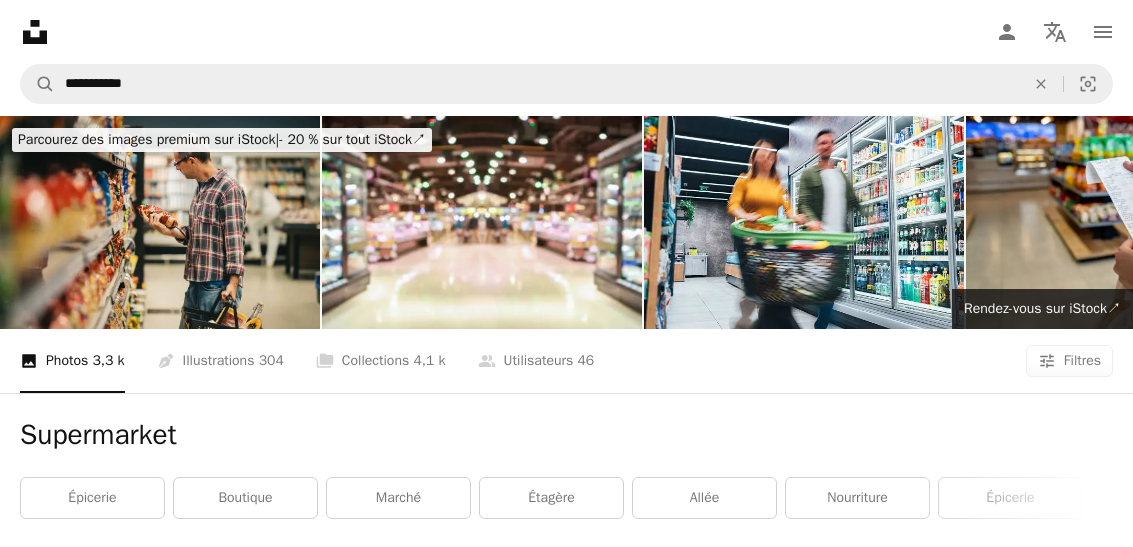 click on "An X shape" 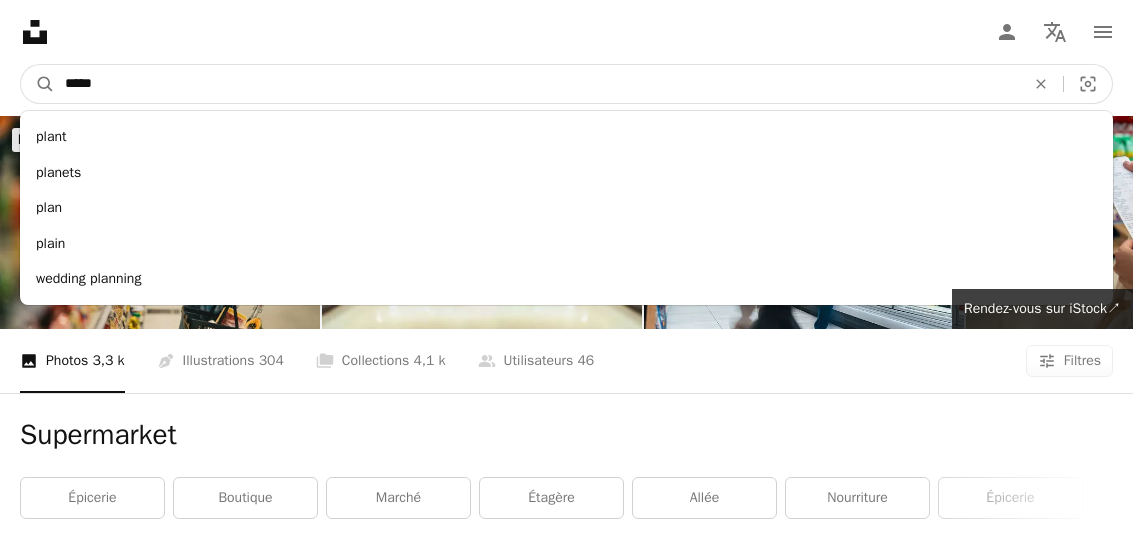type on "******" 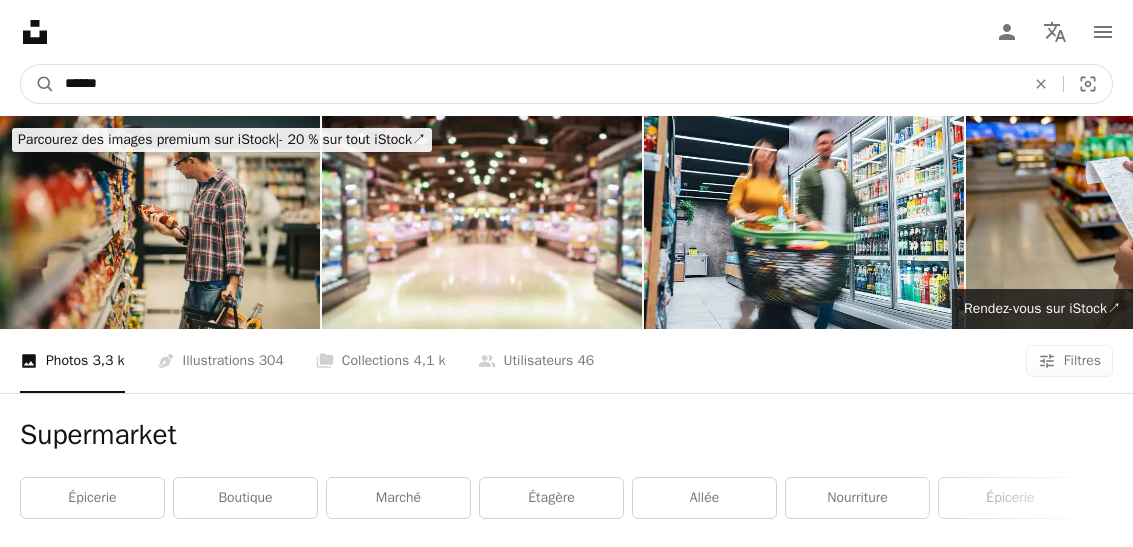 click on "A magnifying glass" at bounding box center [38, 84] 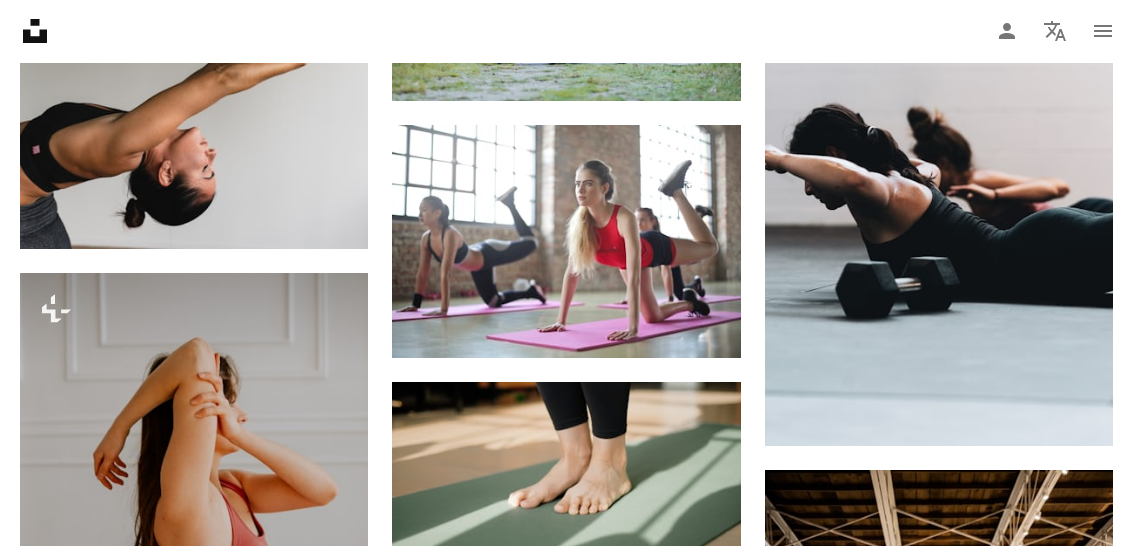 scroll, scrollTop: 1140, scrollLeft: 0, axis: vertical 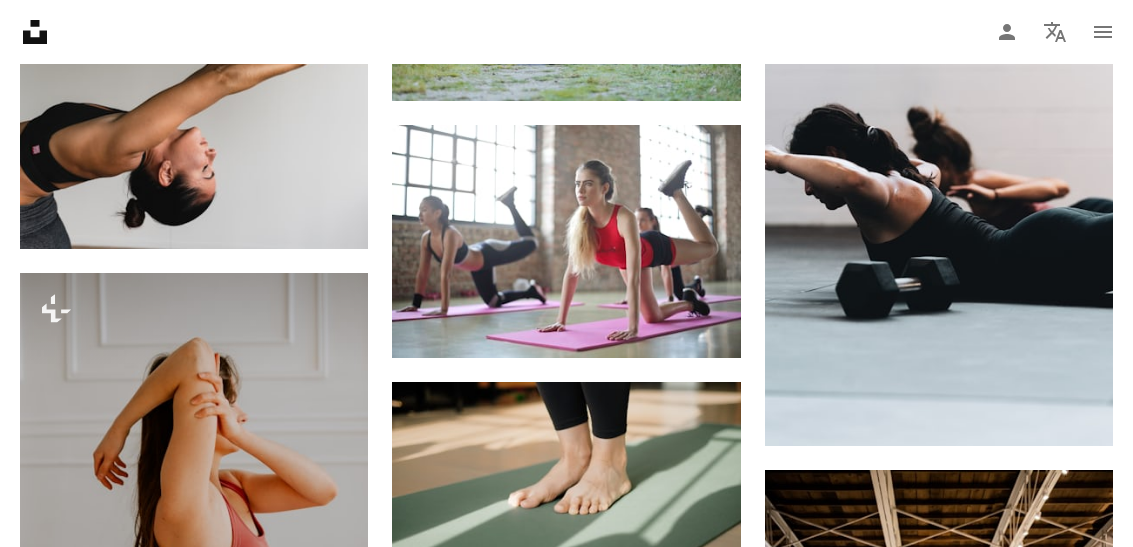 click on "Arrow pointing down" at bounding box center [701, 322] 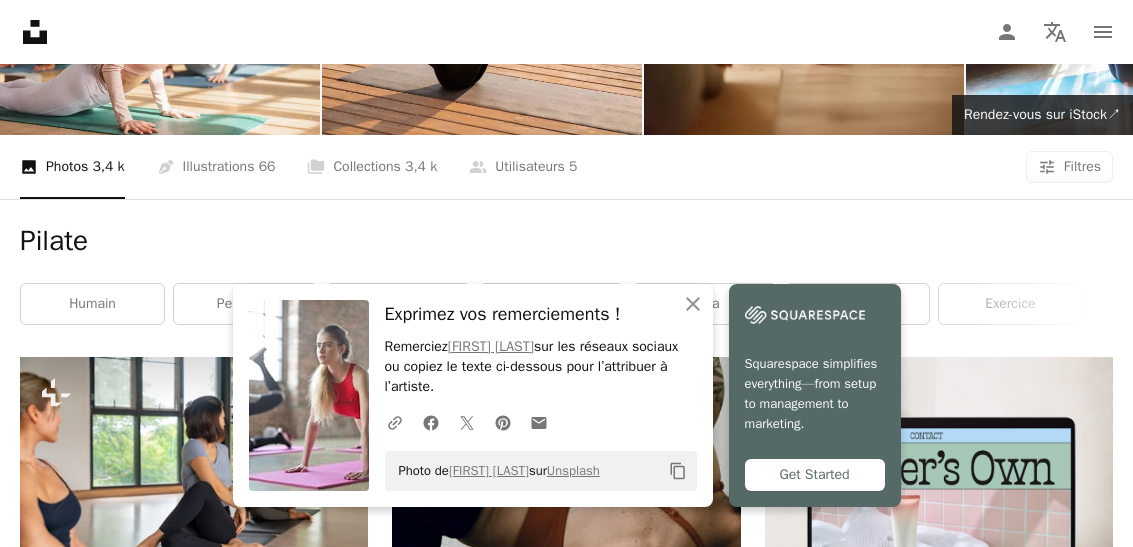 scroll, scrollTop: 0, scrollLeft: 0, axis: both 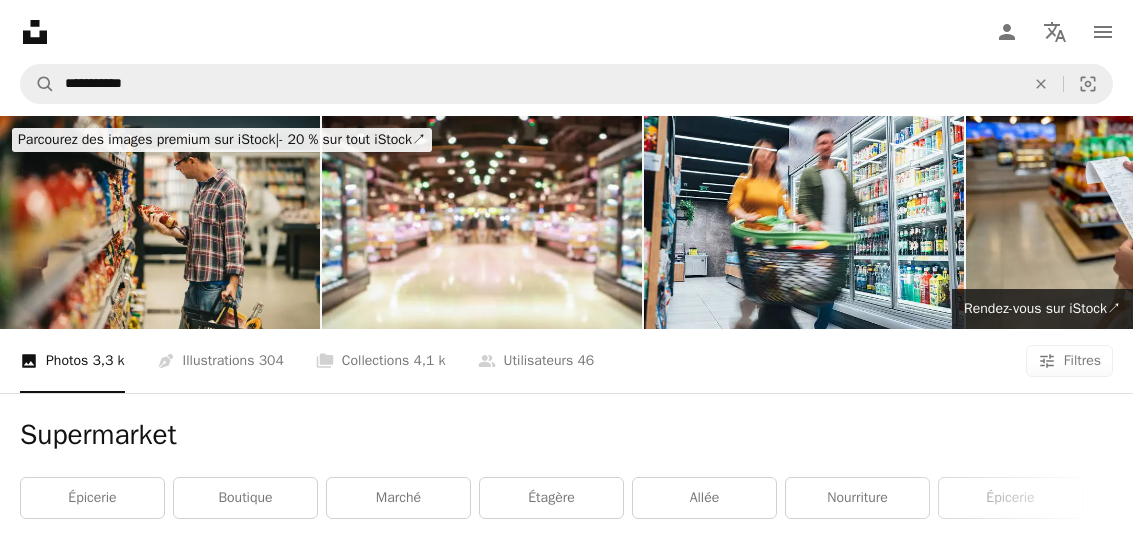 click on "An X shape" at bounding box center (1041, 84) 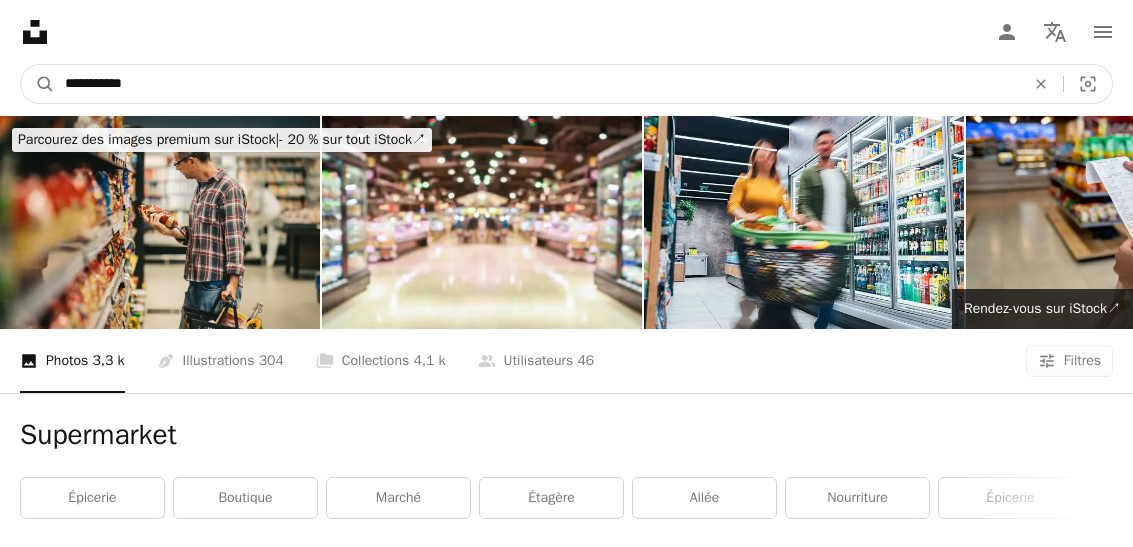 type on "**********" 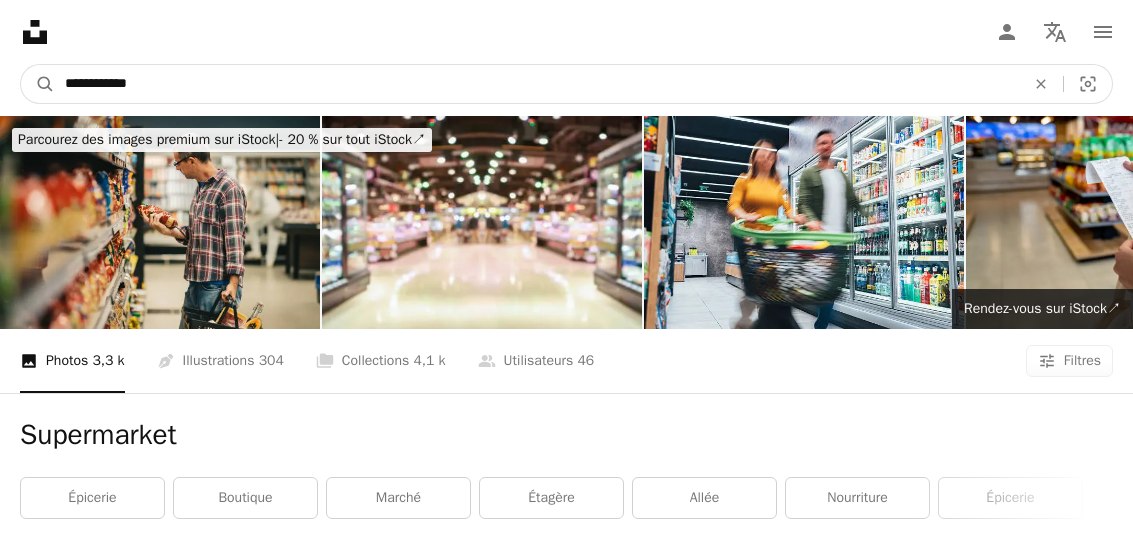 click on "A magnifying glass" at bounding box center [38, 84] 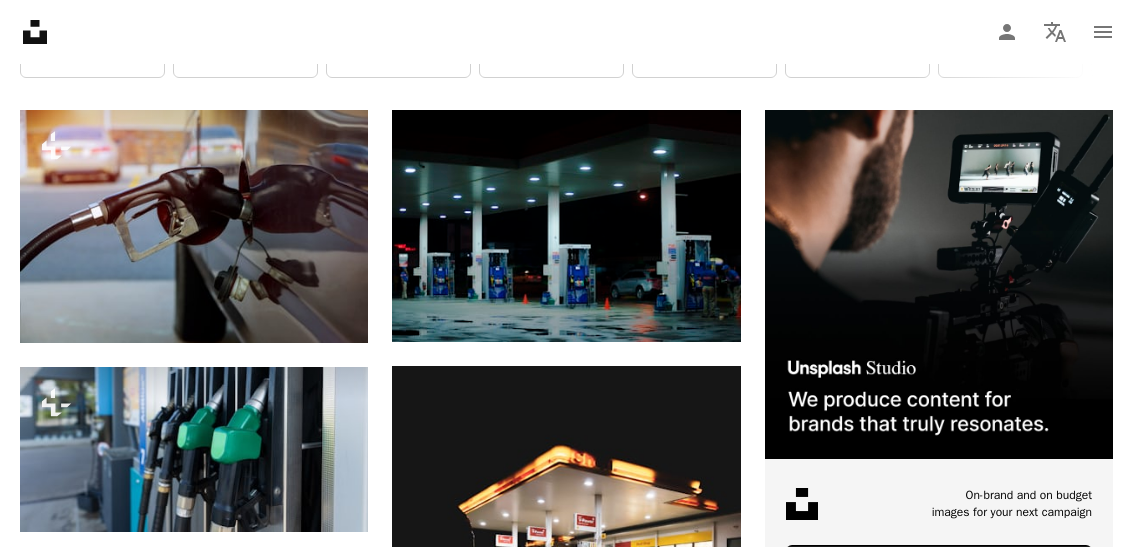 scroll, scrollTop: 441, scrollLeft: 0, axis: vertical 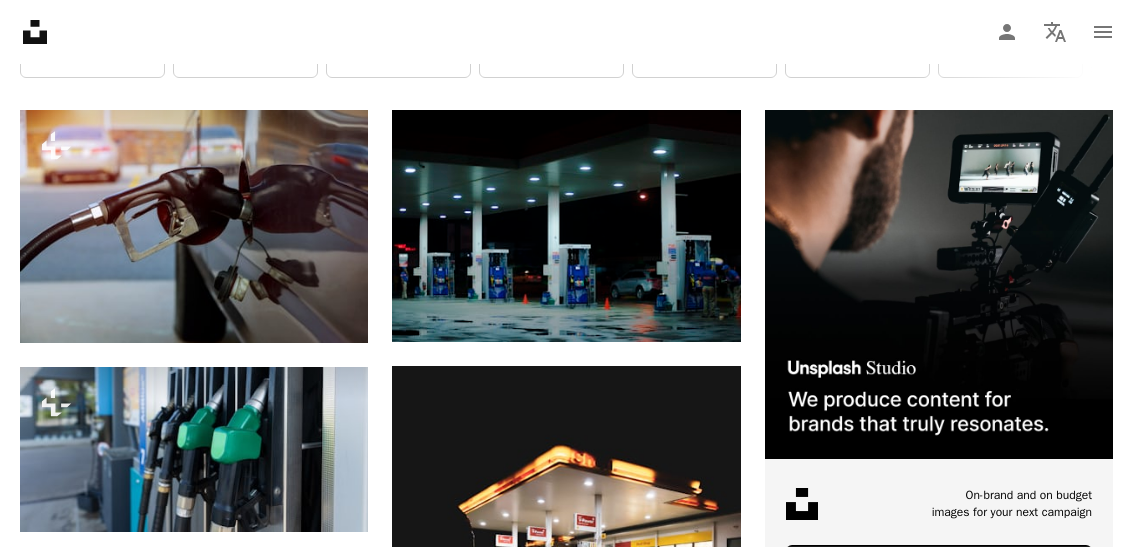 click on "An X shape Premium, images prêtes à l’emploi. Profitez d’un accès illimité. A plus sign Contenu ajouté chaque mois réservé aux membres A plus sign Téléchargements libres de droits illimités A plus sign Illustrations  Nouveau A plus sign Protections juridiques renforcées annuel 66 %  de réduction mensuel 12 €   4 € EUR par mois * Abonnez-vous à  Unsplash+ * Facturé à l’avance en cas de paiement annuel  48 € Plus les taxes applicables. Renouvellement automatique. Annuler à tout moment." at bounding box center [566, 4107] 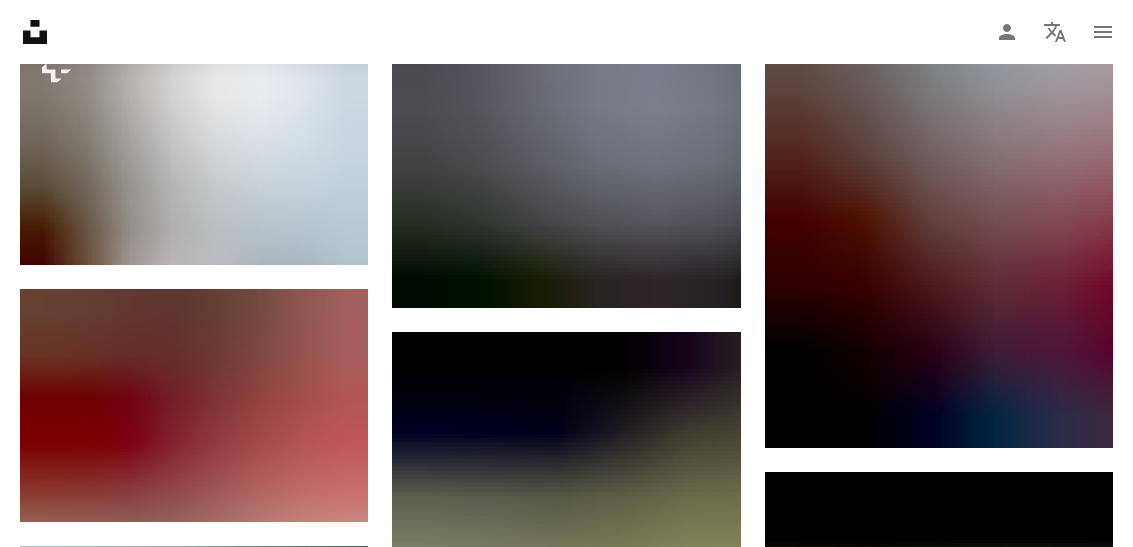 scroll, scrollTop: 1678, scrollLeft: 0, axis: vertical 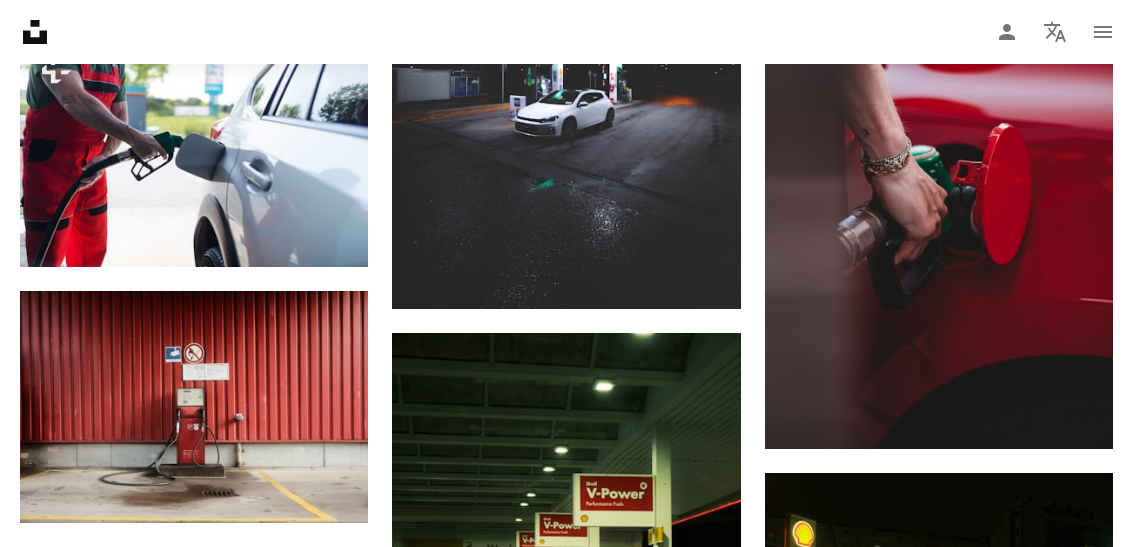 click at bounding box center (939, 187) 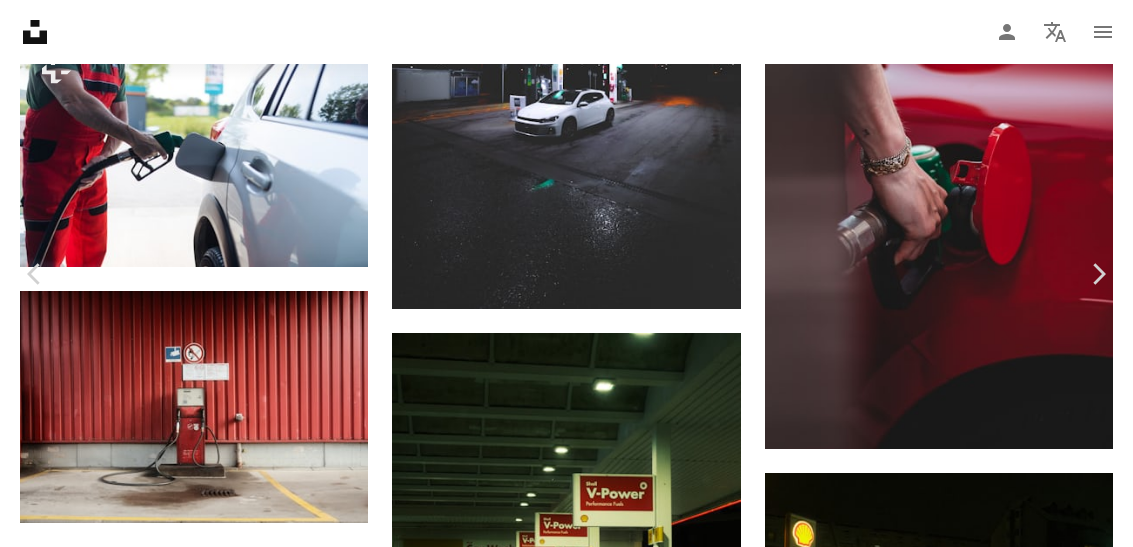click on "Chevron right" at bounding box center [1098, 274] 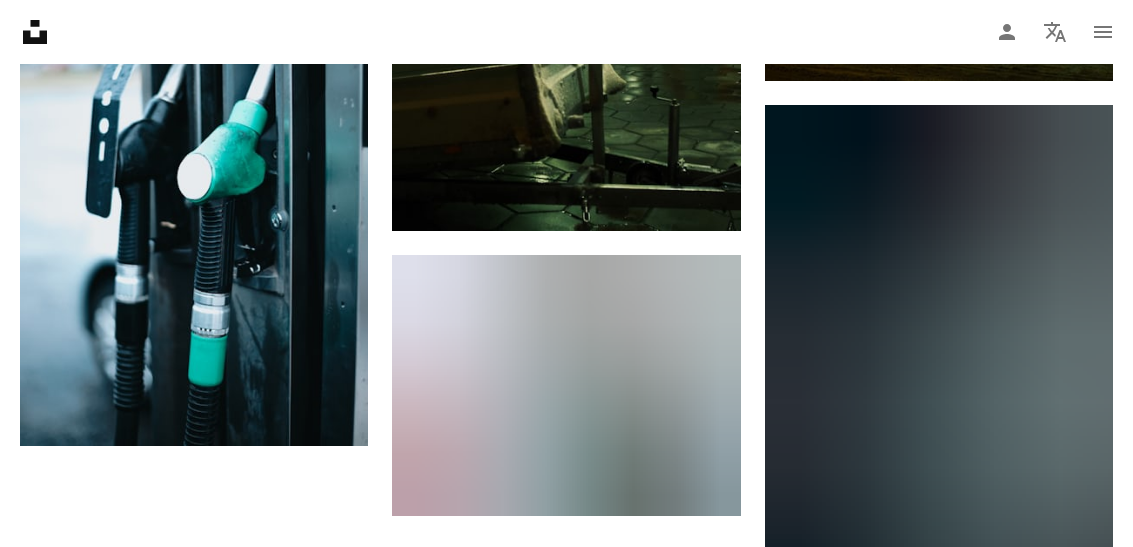 scroll, scrollTop: 2302, scrollLeft: 0, axis: vertical 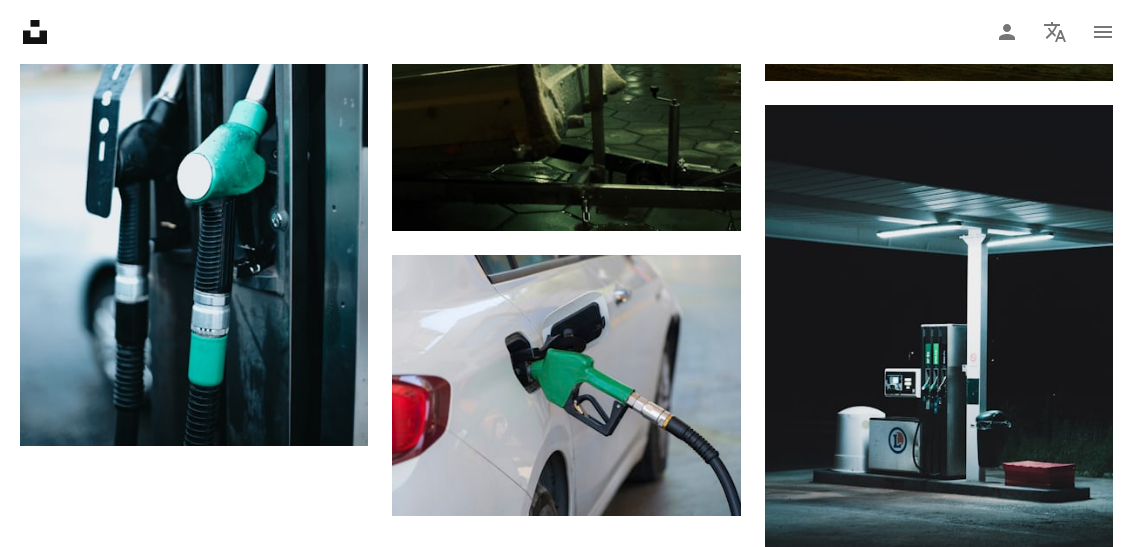 click on "Arrow pointing down" 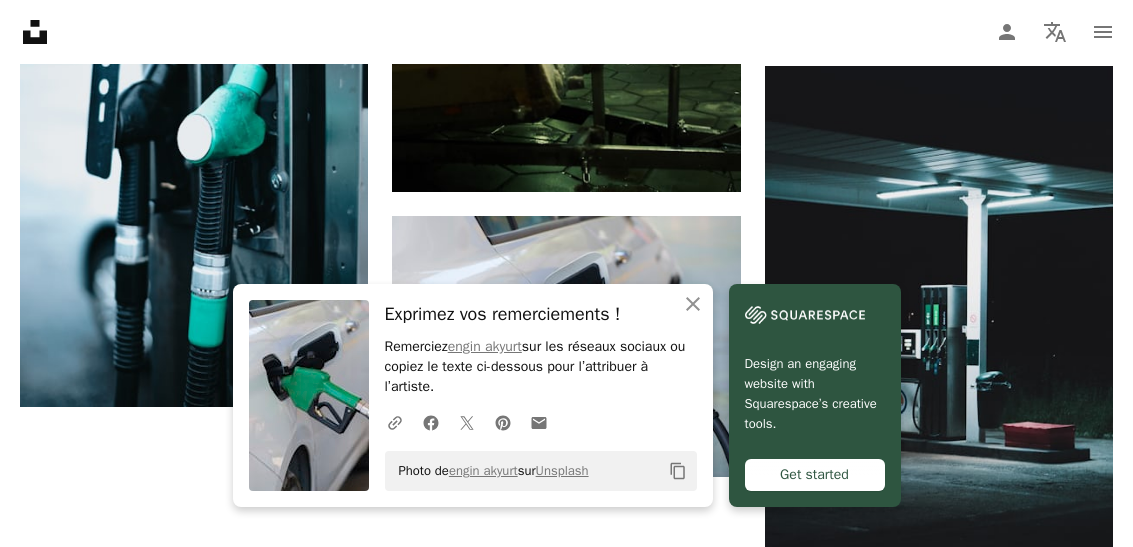 scroll, scrollTop: 2333, scrollLeft: 0, axis: vertical 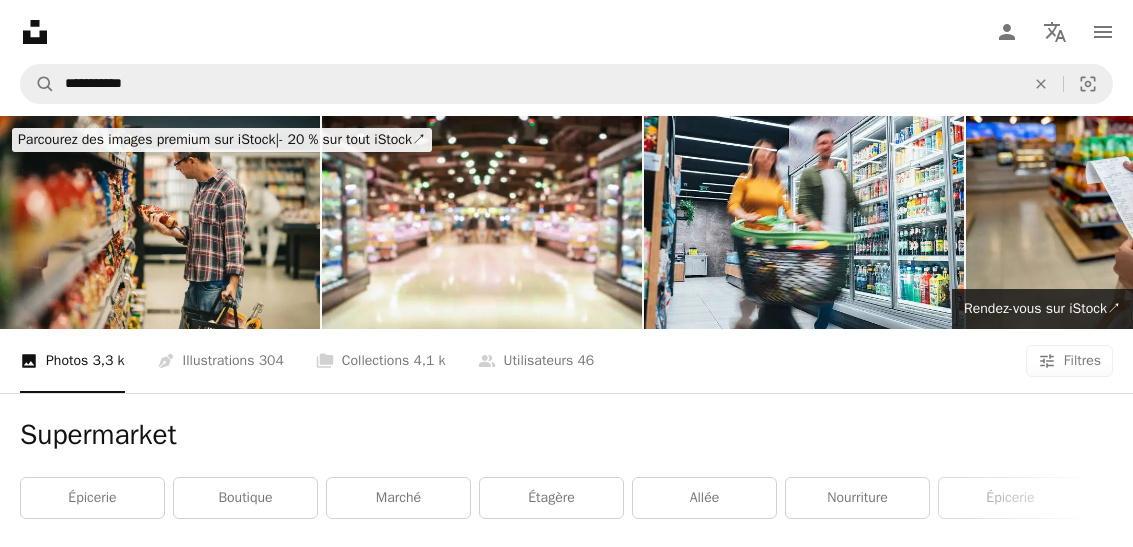 click on "An X shape" 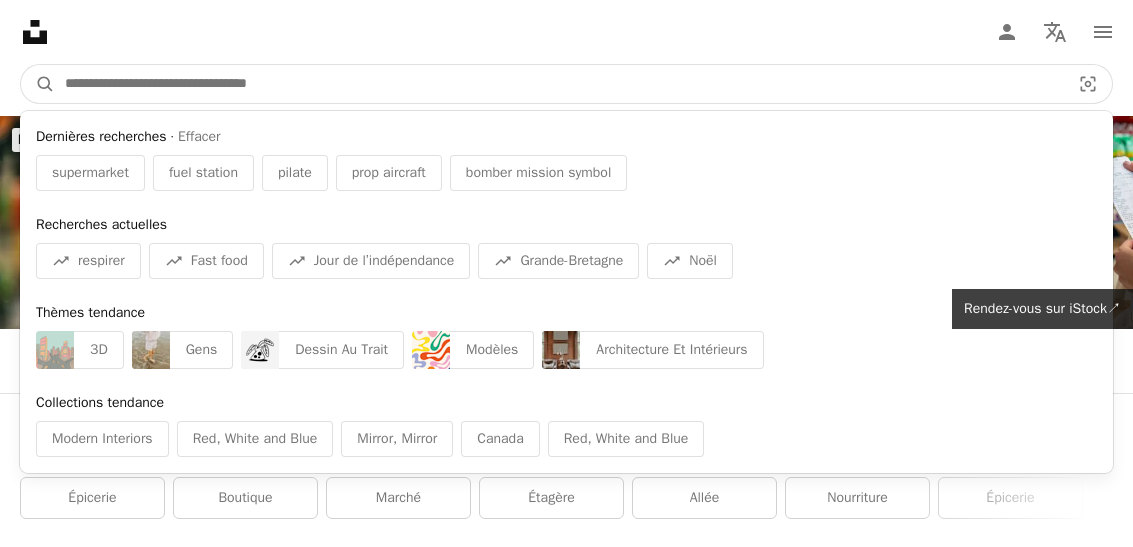 click at bounding box center (559, 84) 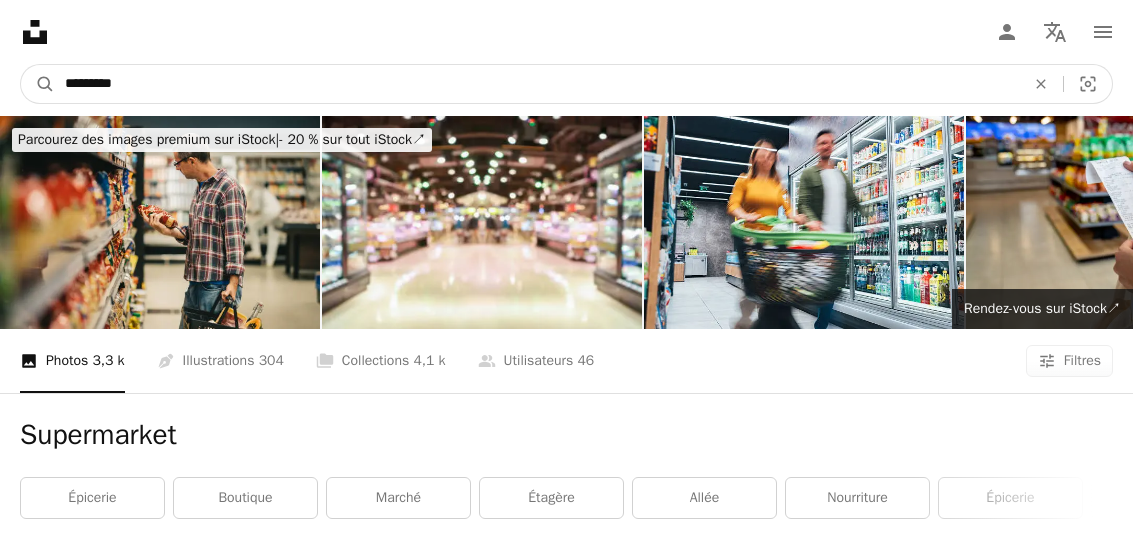 type on "*********" 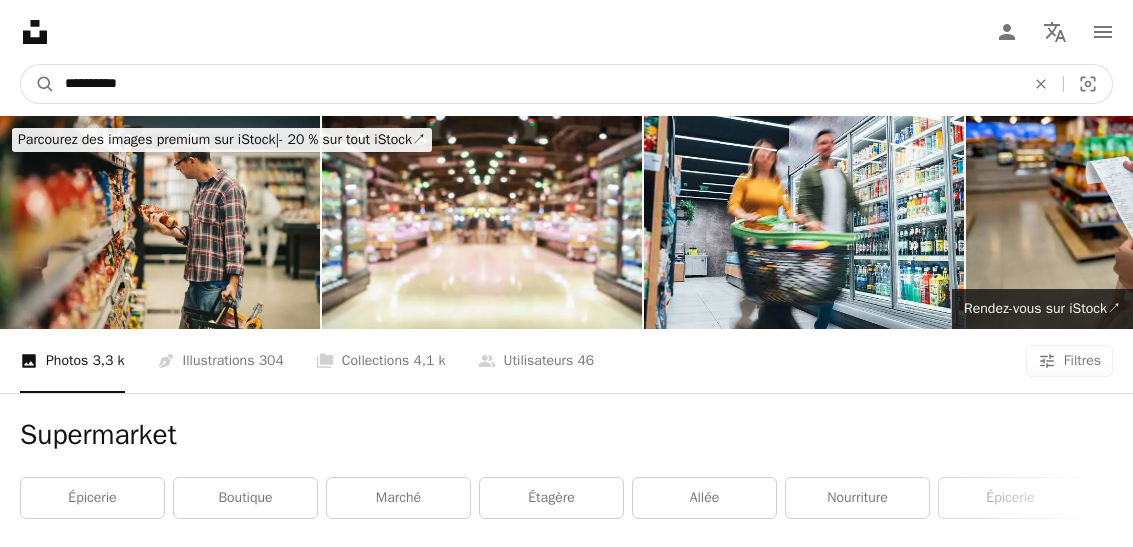 click on "A magnifying glass" at bounding box center [38, 84] 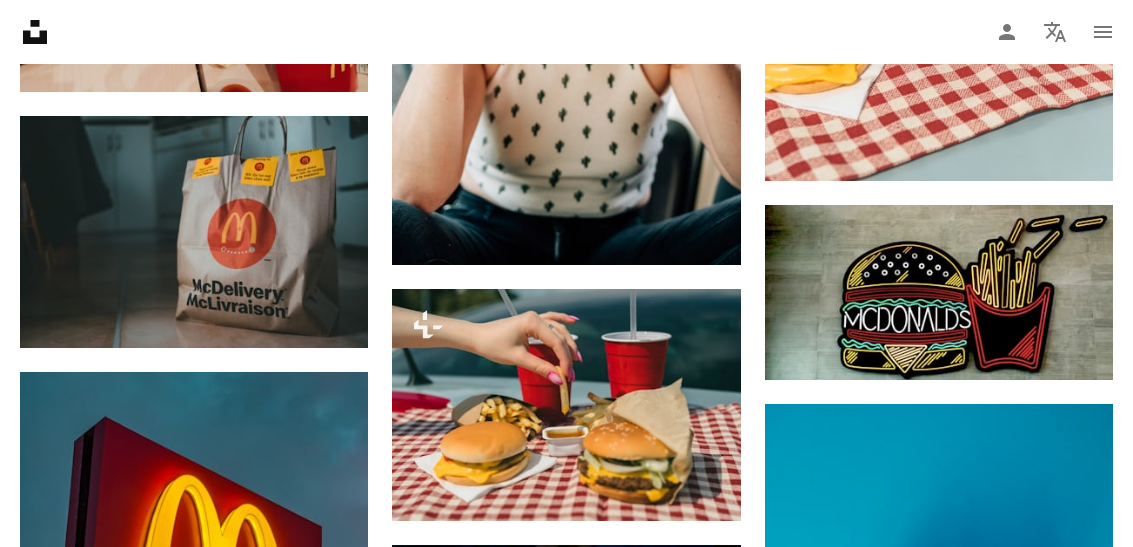 scroll, scrollTop: 2100, scrollLeft: 0, axis: vertical 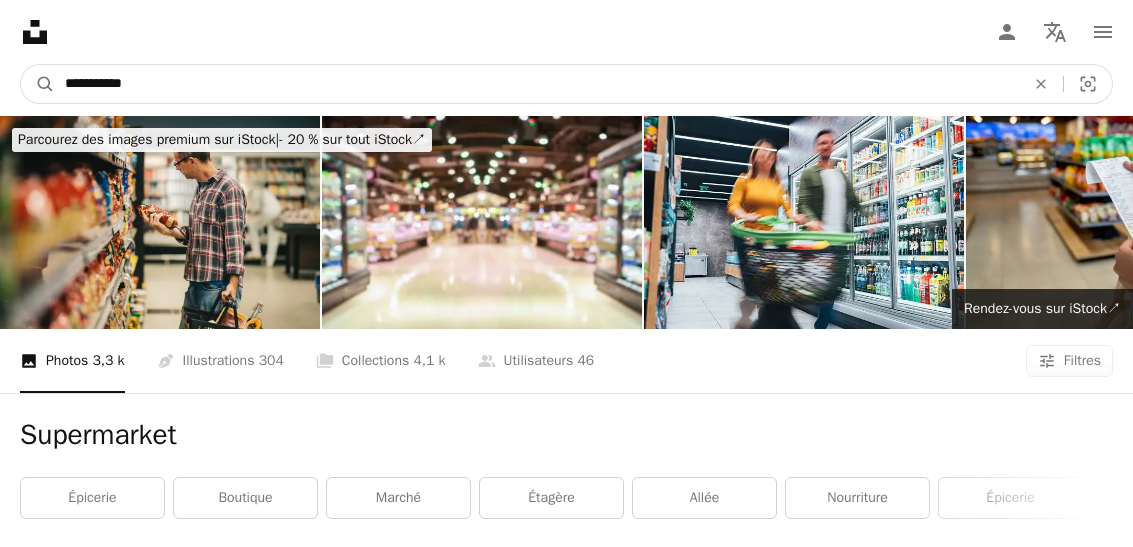 click on "**********" at bounding box center (537, 84) 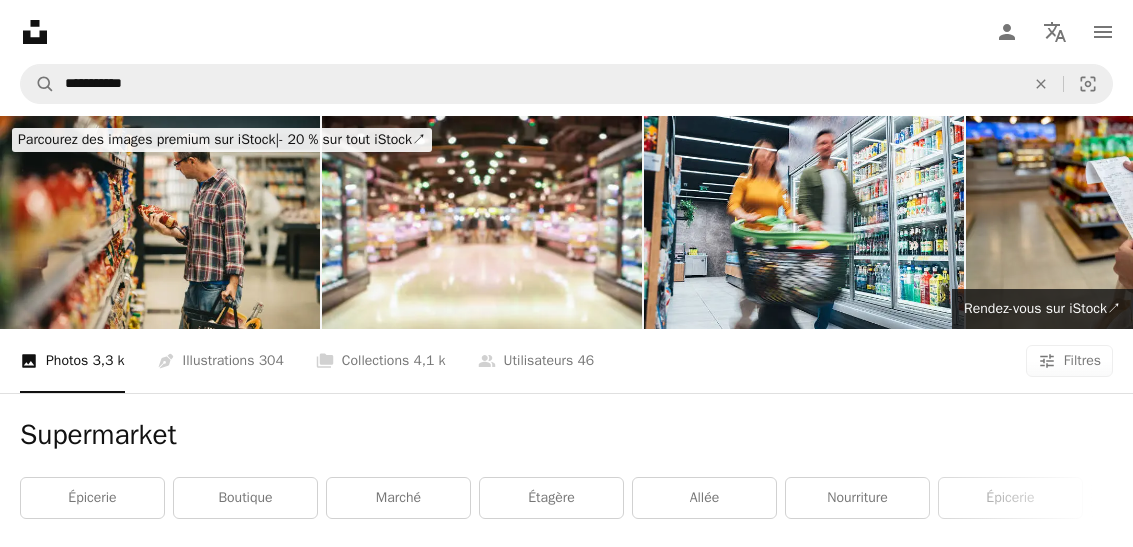 click on "An X shape" 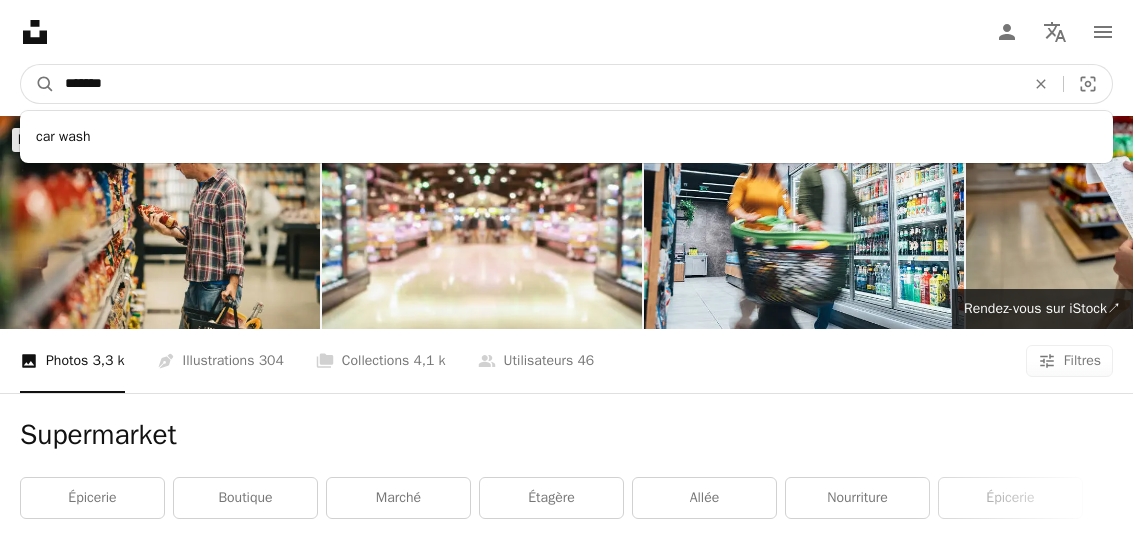 type on "********" 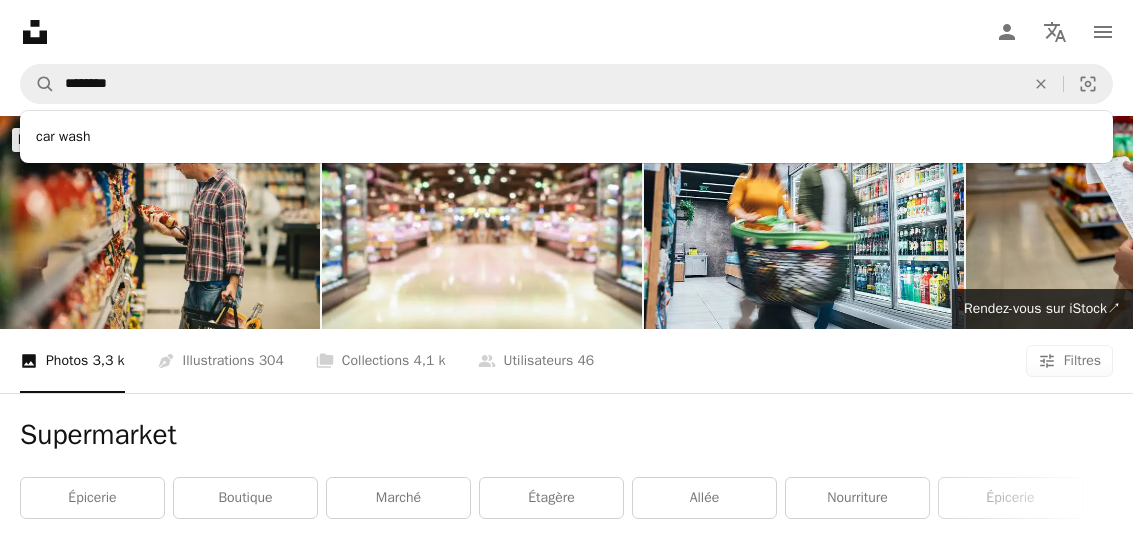 click on "car wash" at bounding box center [566, 137] 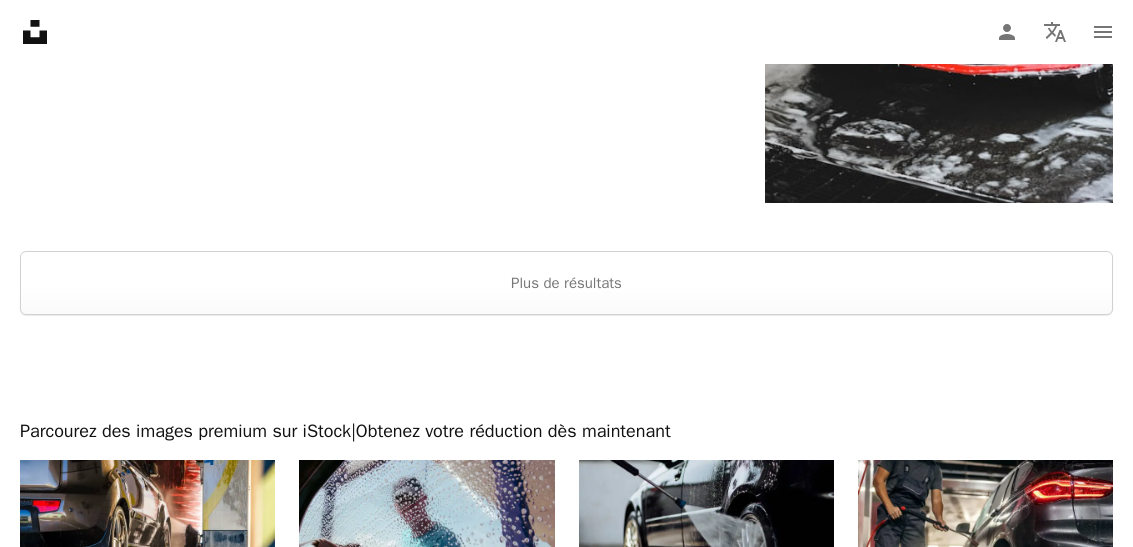 scroll, scrollTop: 2997, scrollLeft: 0, axis: vertical 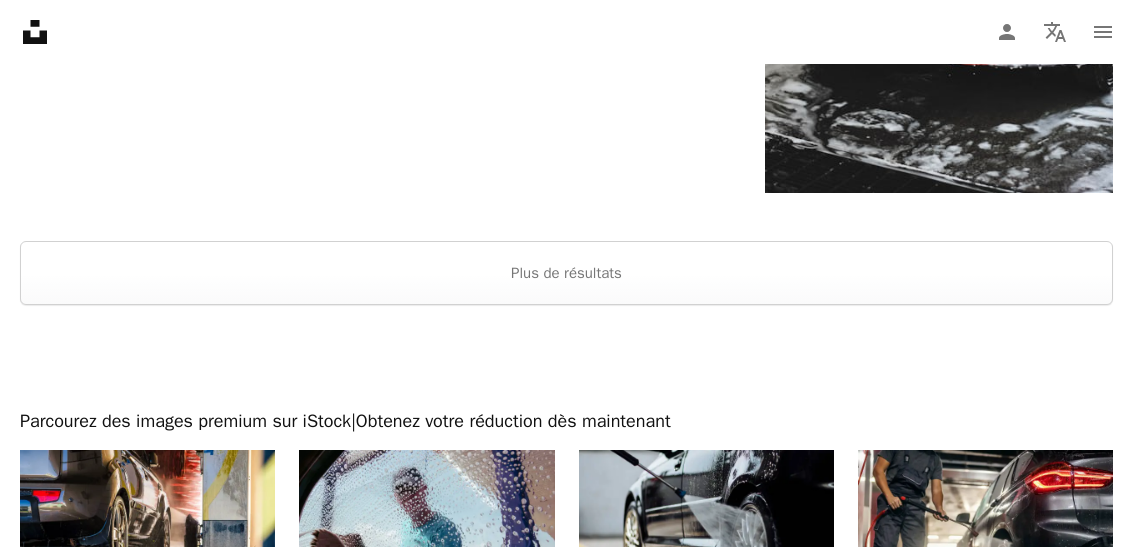 click on "Plus de résultats" at bounding box center (566, 273) 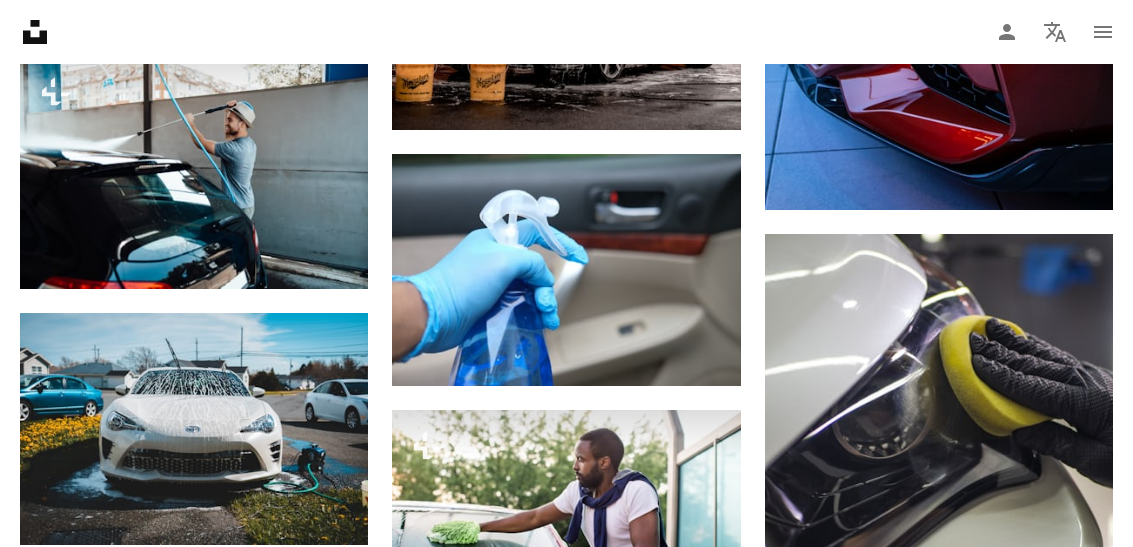 scroll, scrollTop: 7185, scrollLeft: 0, axis: vertical 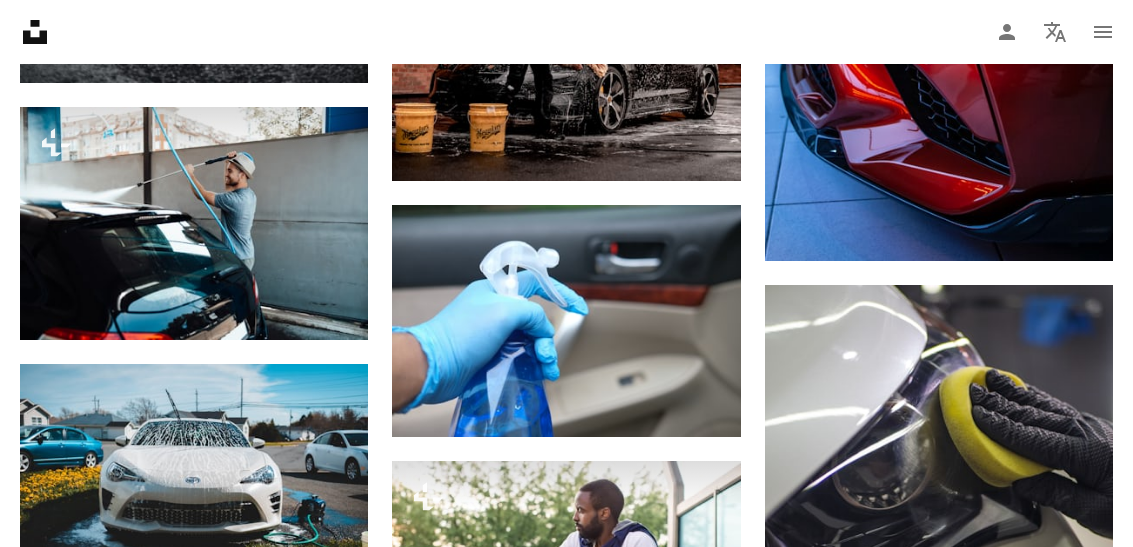 click at bounding box center (194, 223) 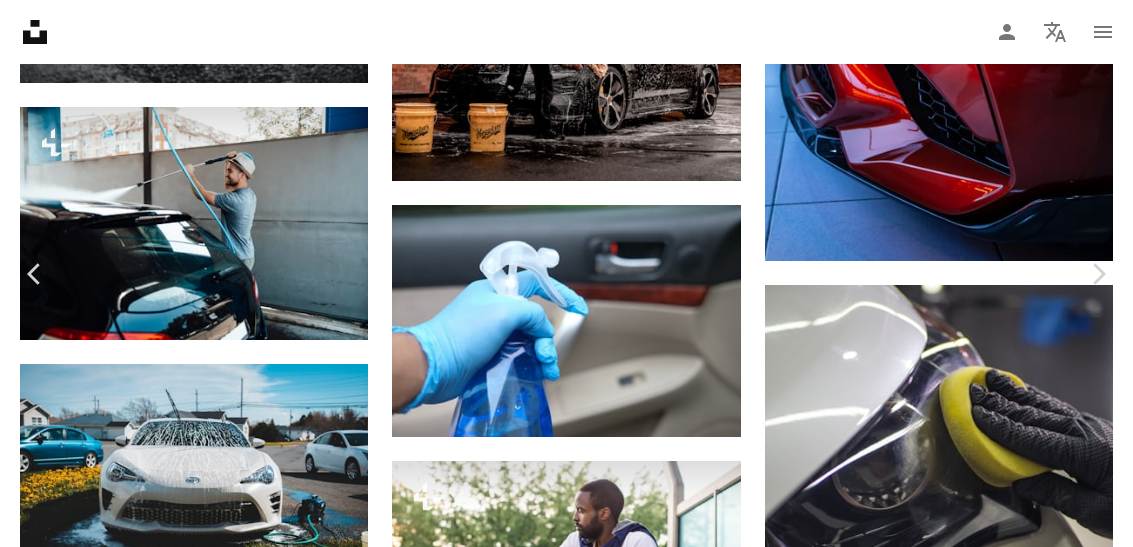 scroll, scrollTop: 1217, scrollLeft: 0, axis: vertical 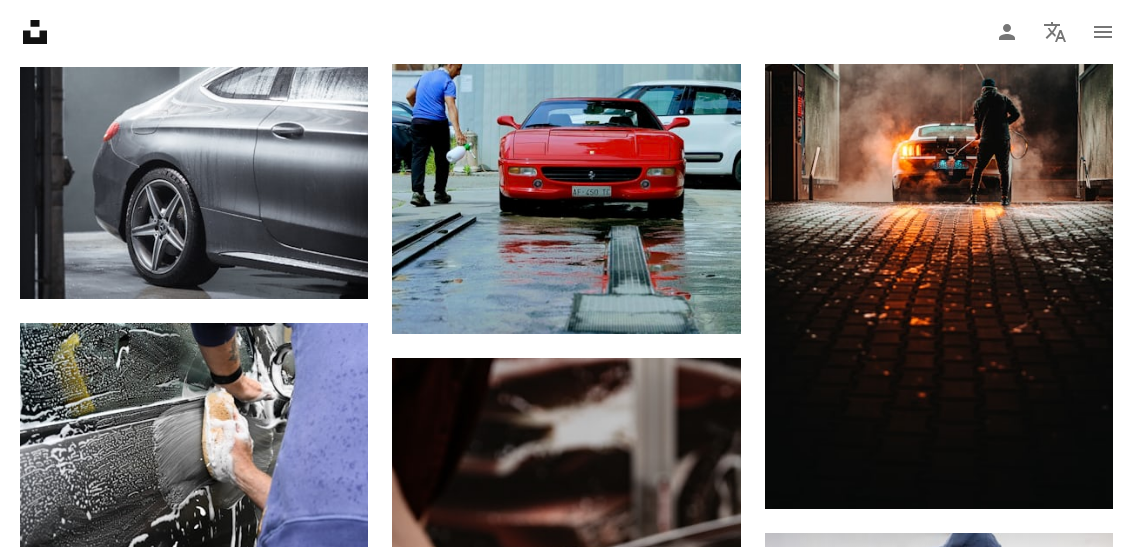 click on "Arrow pointing down" 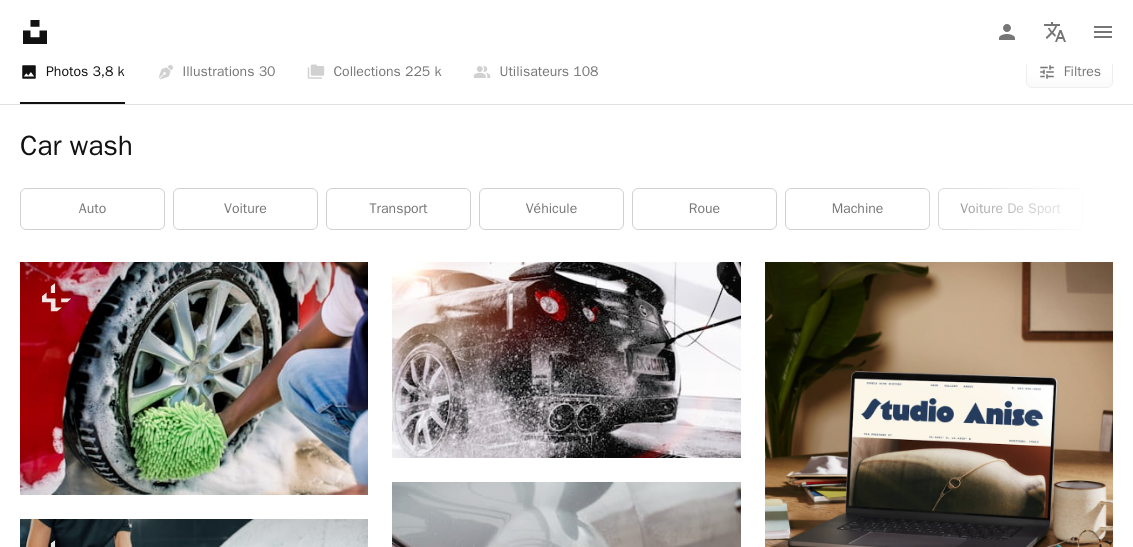 scroll, scrollTop: 0, scrollLeft: 0, axis: both 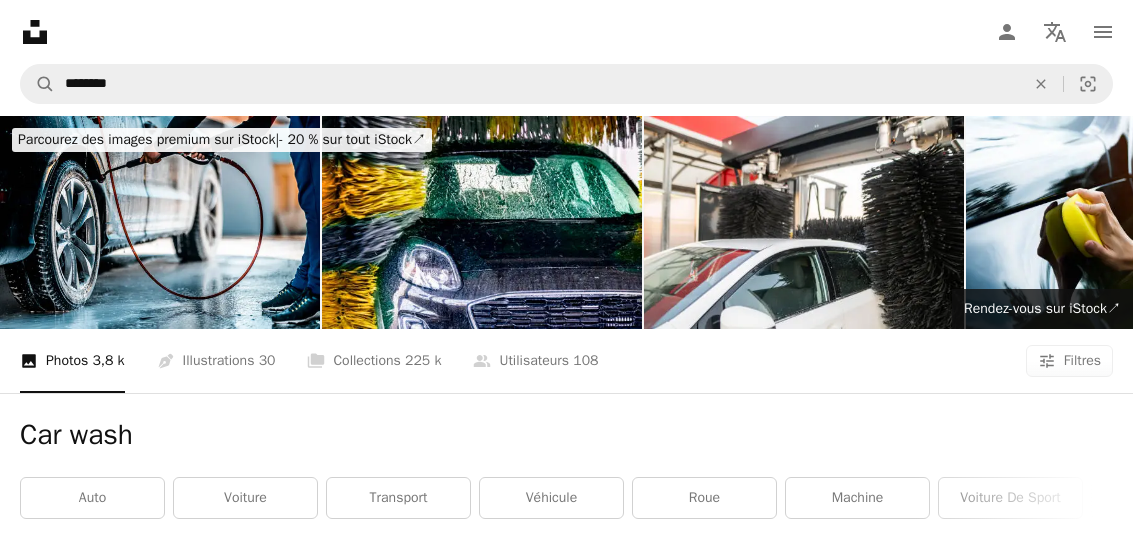 click on "An X shape" at bounding box center [1041, 84] 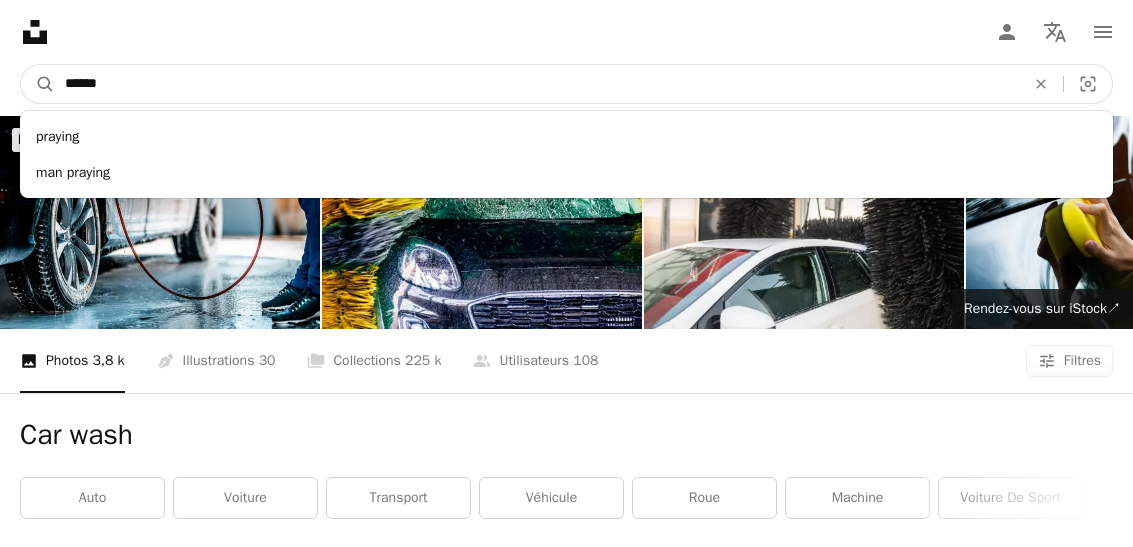 type on "******" 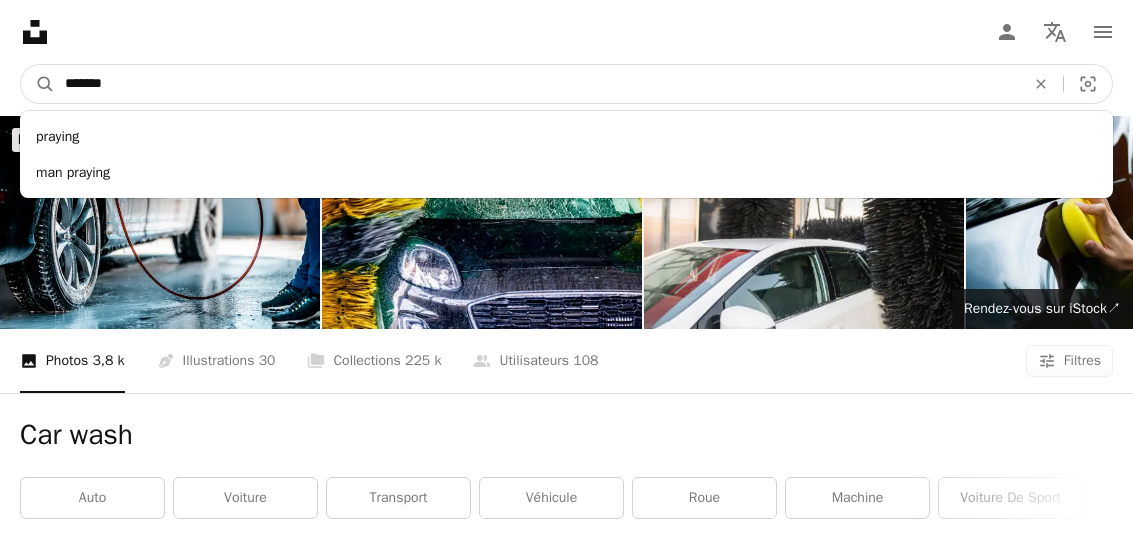 click on "A magnifying glass" at bounding box center (38, 84) 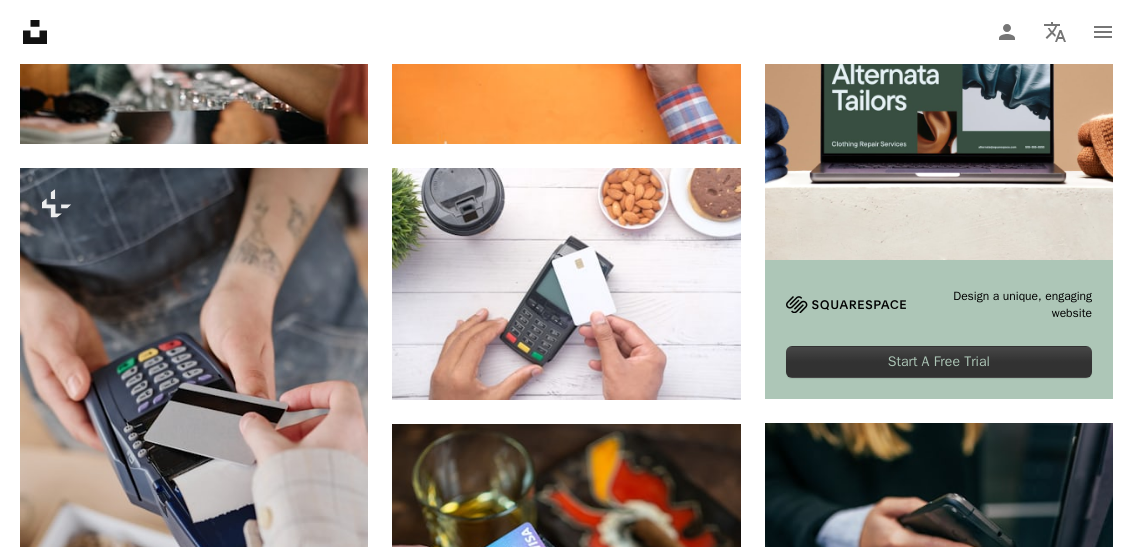 scroll, scrollTop: 325, scrollLeft: 0, axis: vertical 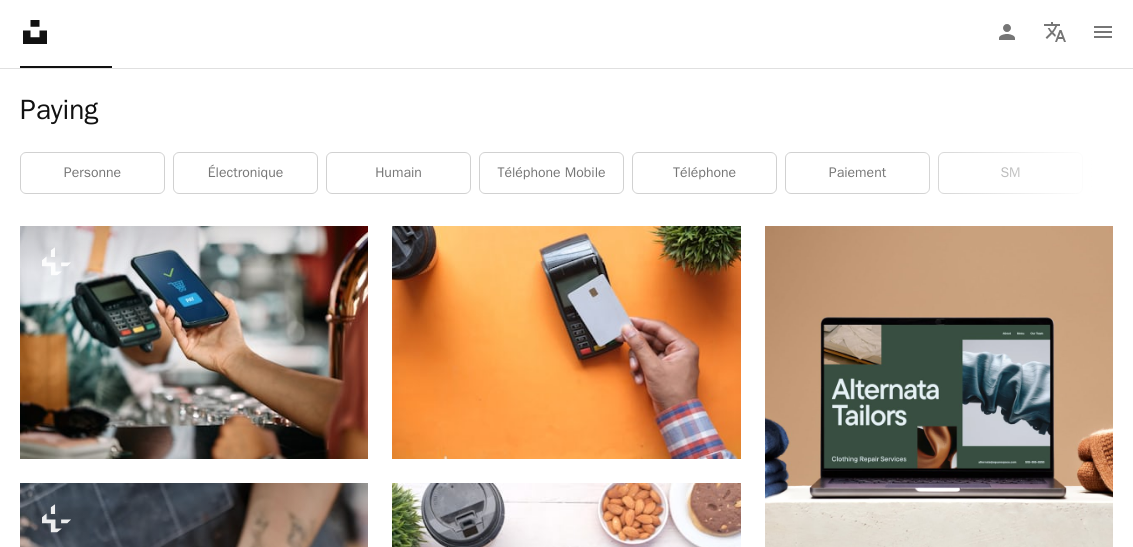 click on "Arrow pointing down" 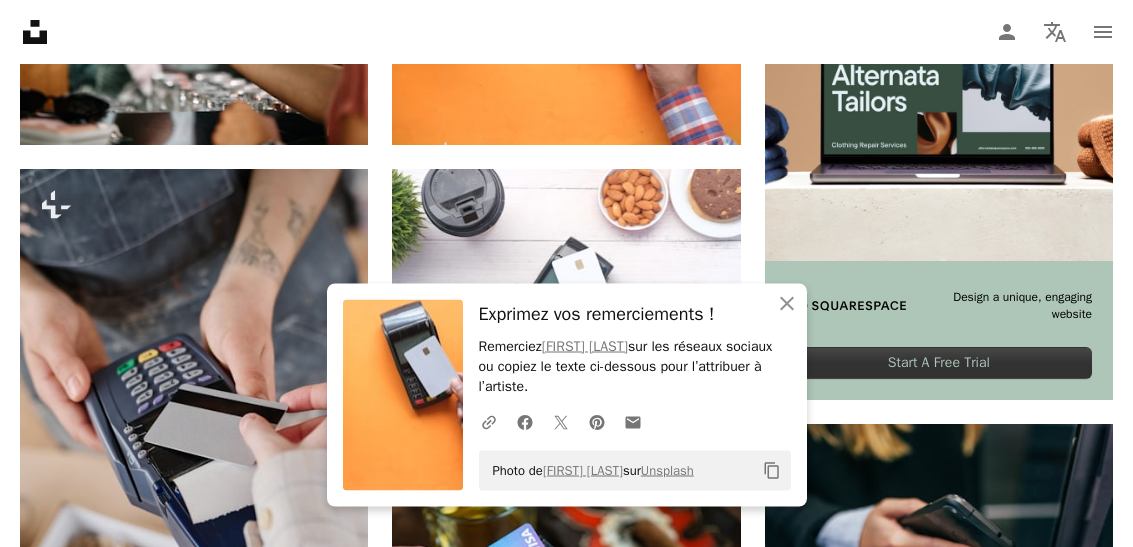 click on "An X shape" 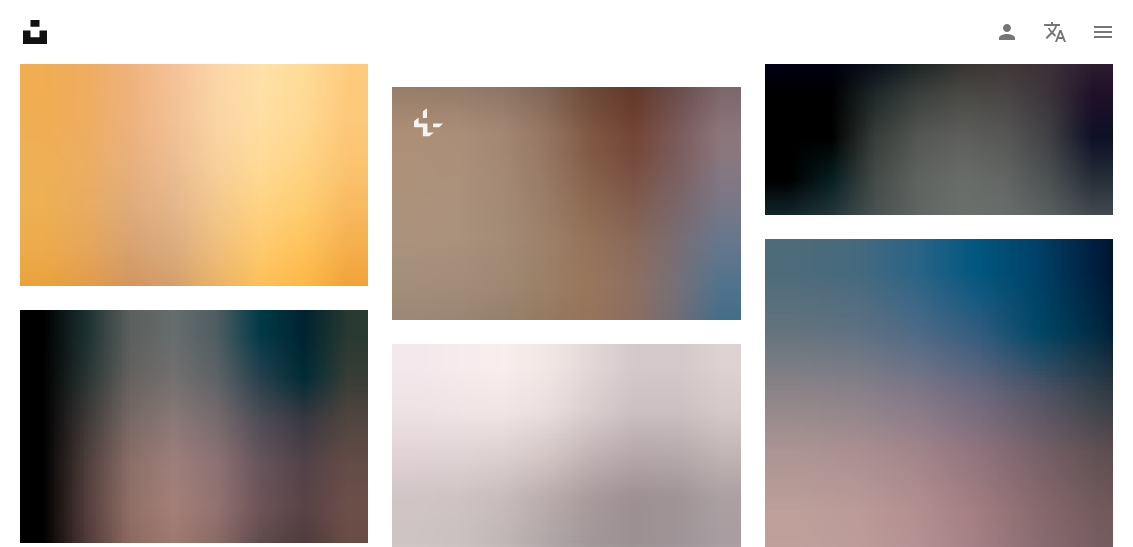 scroll, scrollTop: 2060, scrollLeft: 0, axis: vertical 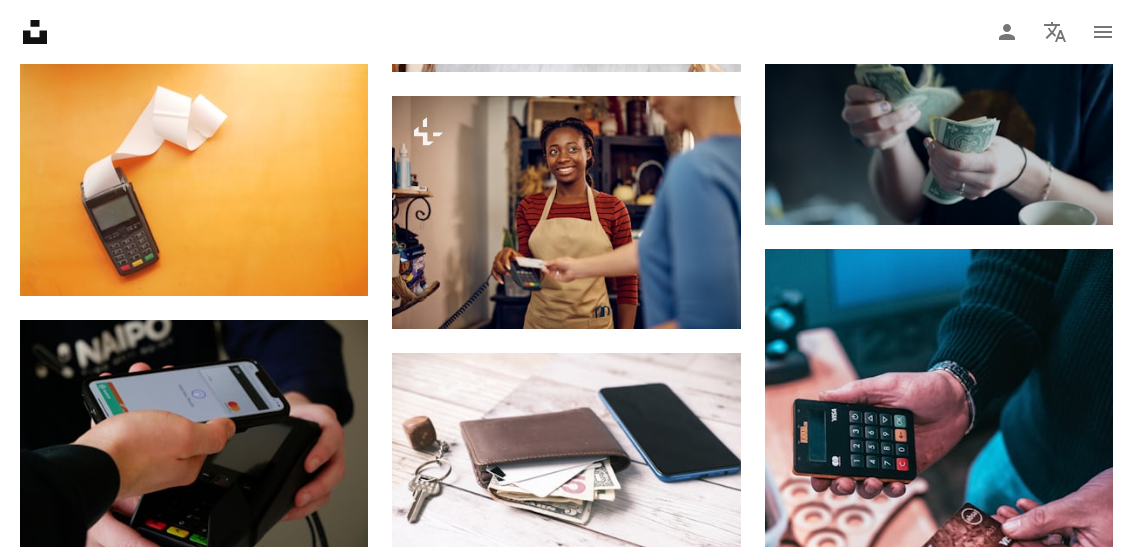 click 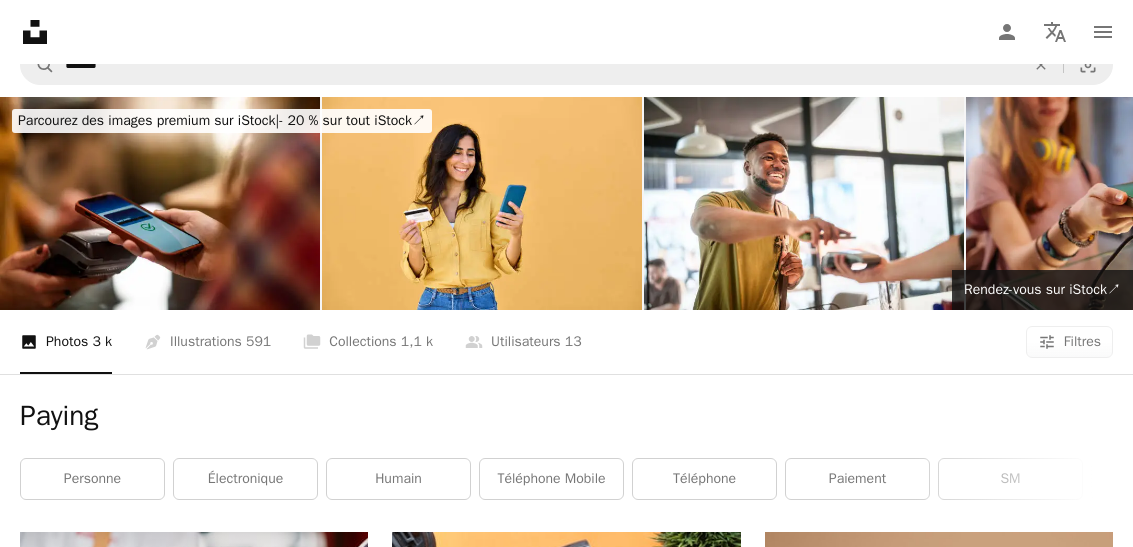 scroll, scrollTop: 0, scrollLeft: 0, axis: both 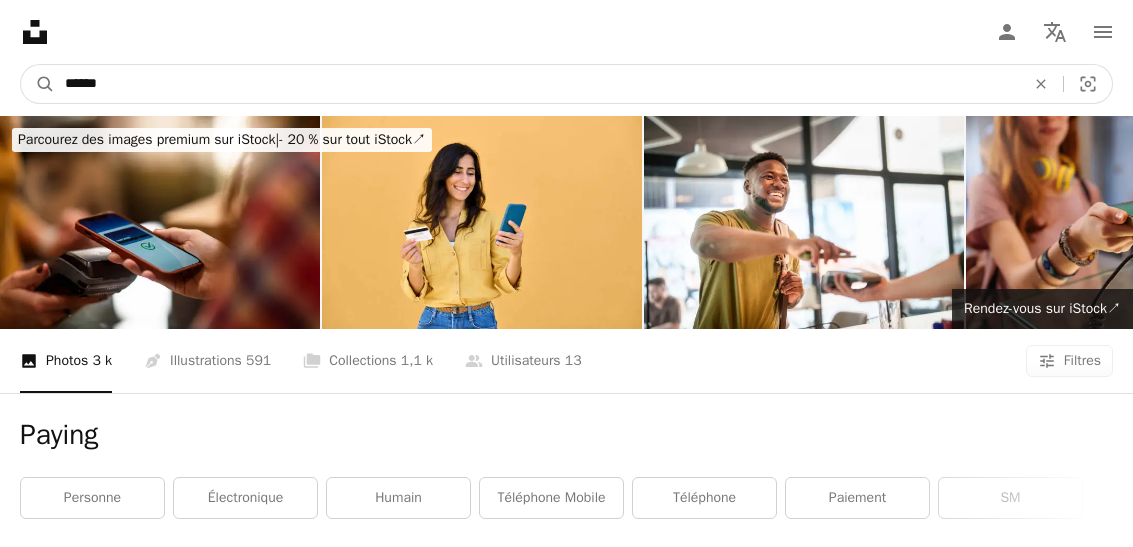click on "******" at bounding box center (537, 84) 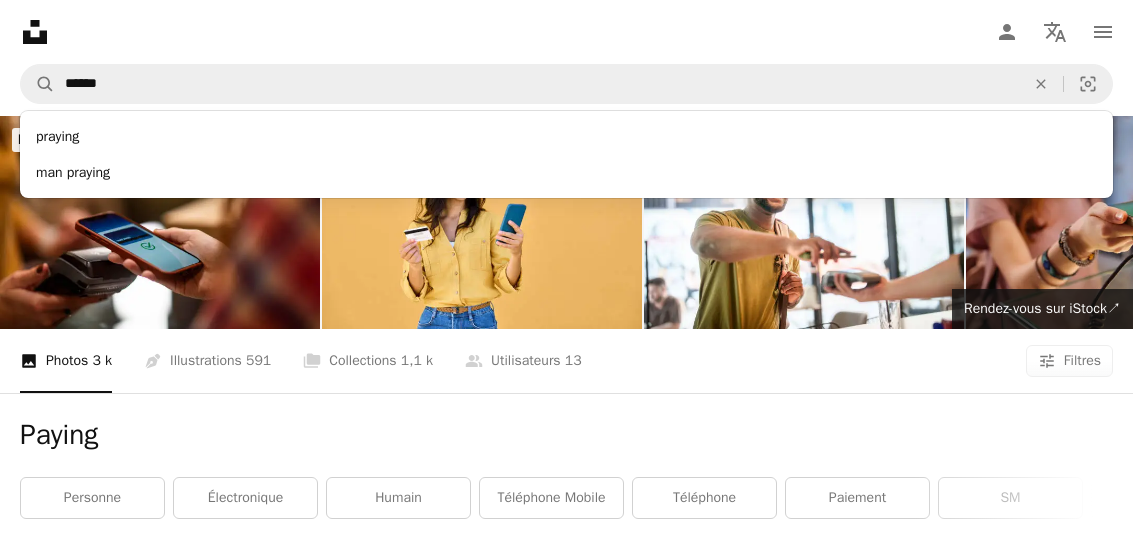 click 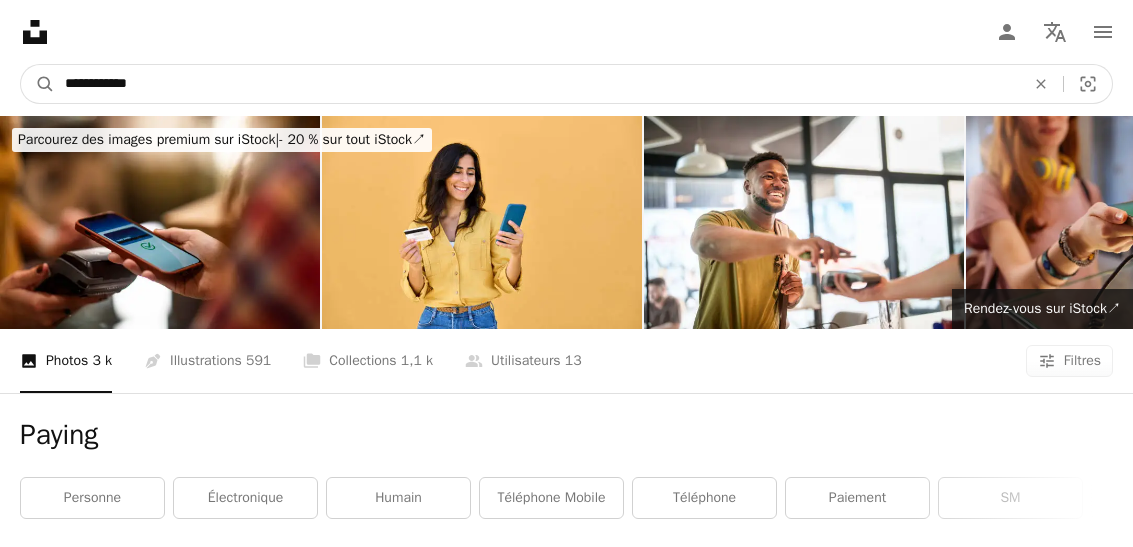 type on "**********" 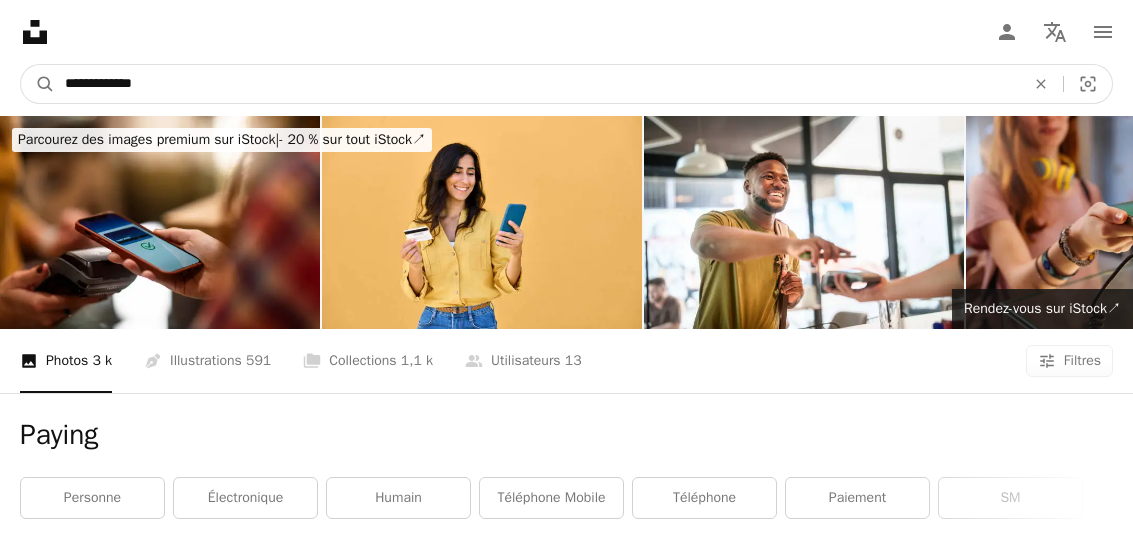 click on "A magnifying glass" at bounding box center (38, 84) 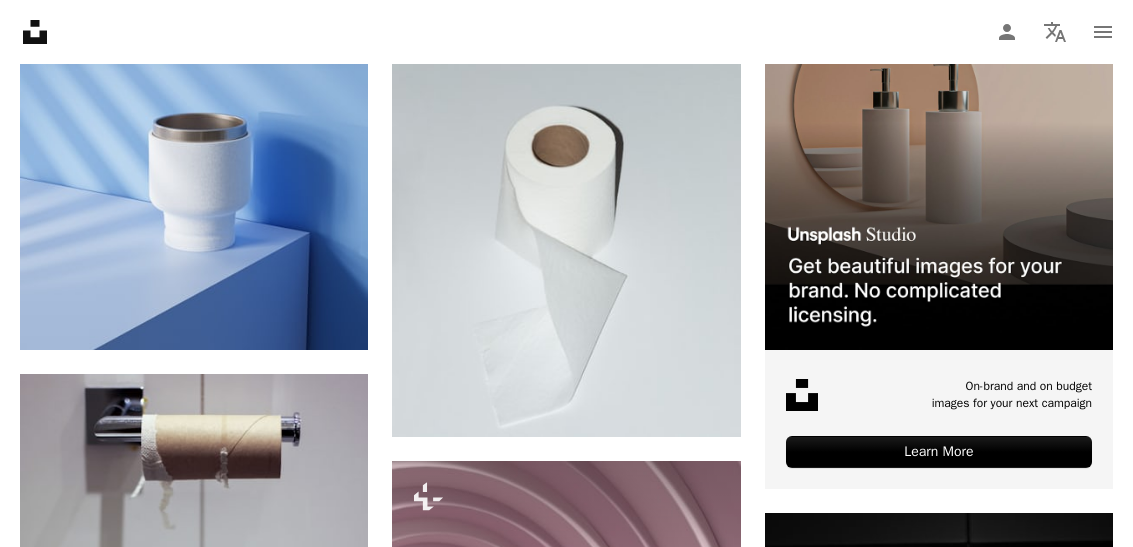 scroll, scrollTop: 807, scrollLeft: 0, axis: vertical 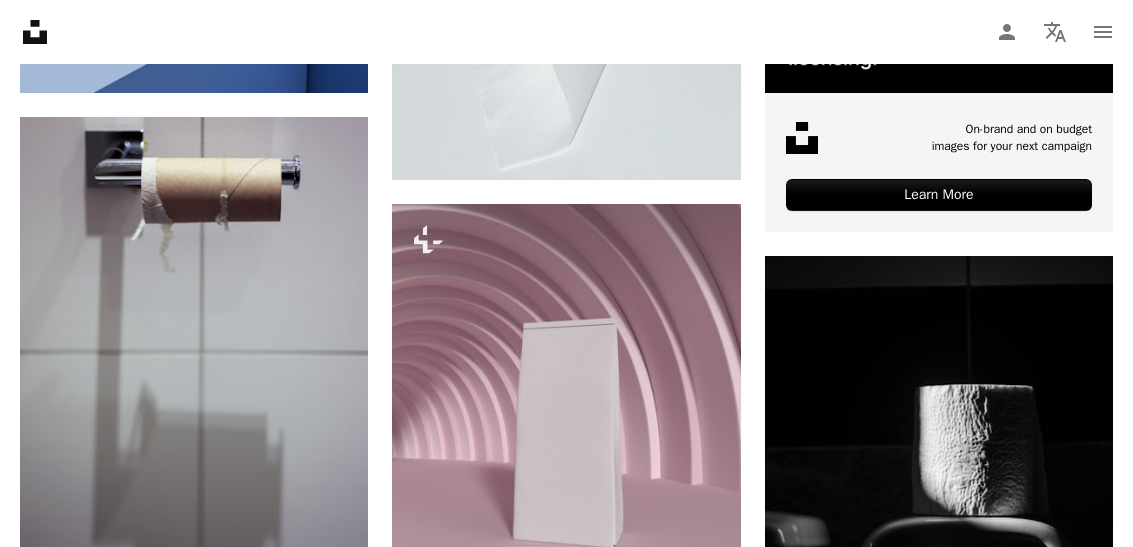 click on "Arrow pointing down" 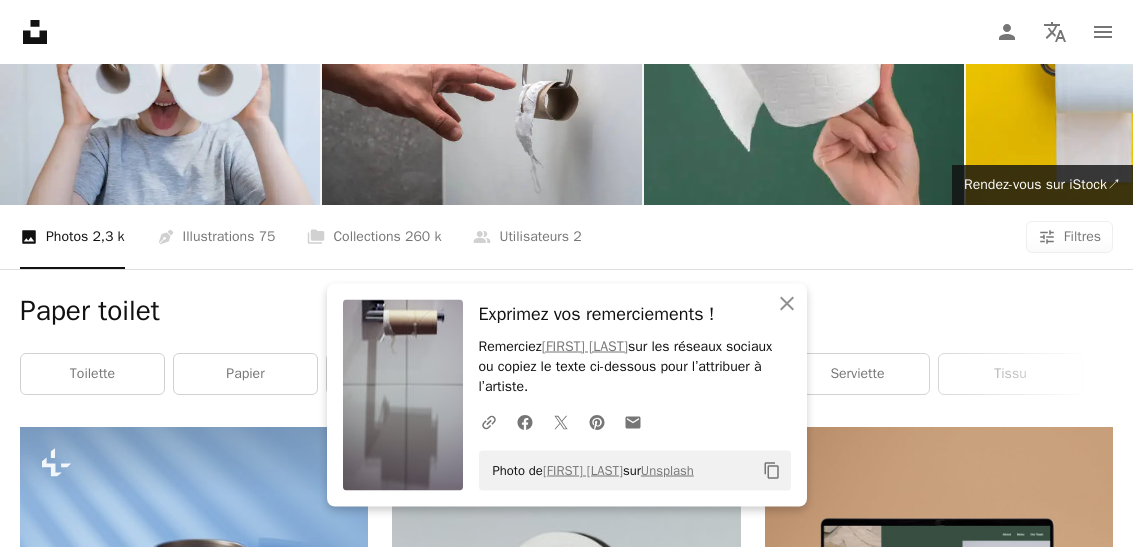 scroll, scrollTop: 0, scrollLeft: 0, axis: both 